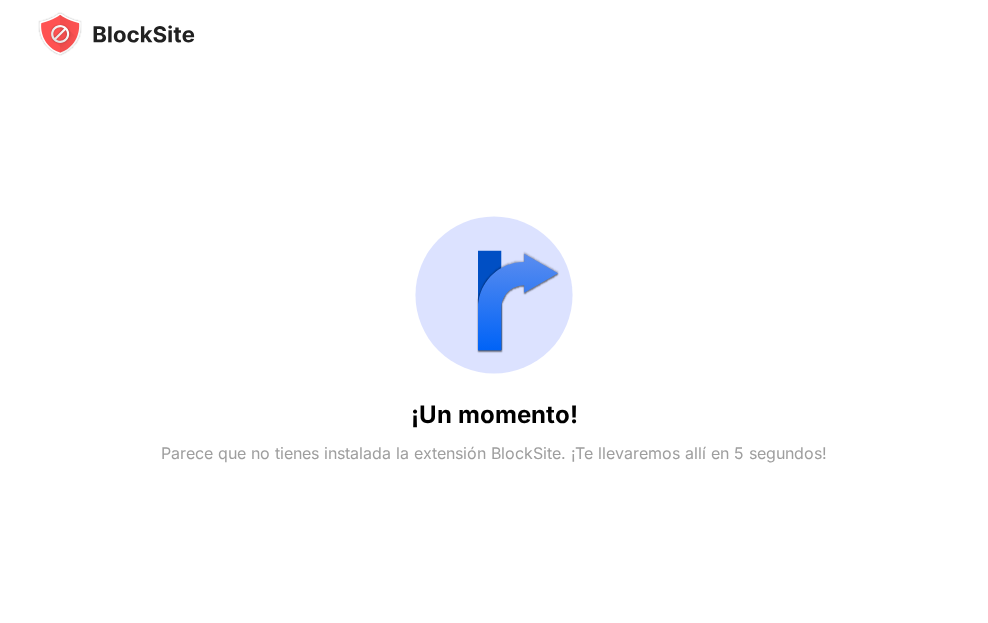 scroll, scrollTop: 0, scrollLeft: 0, axis: both 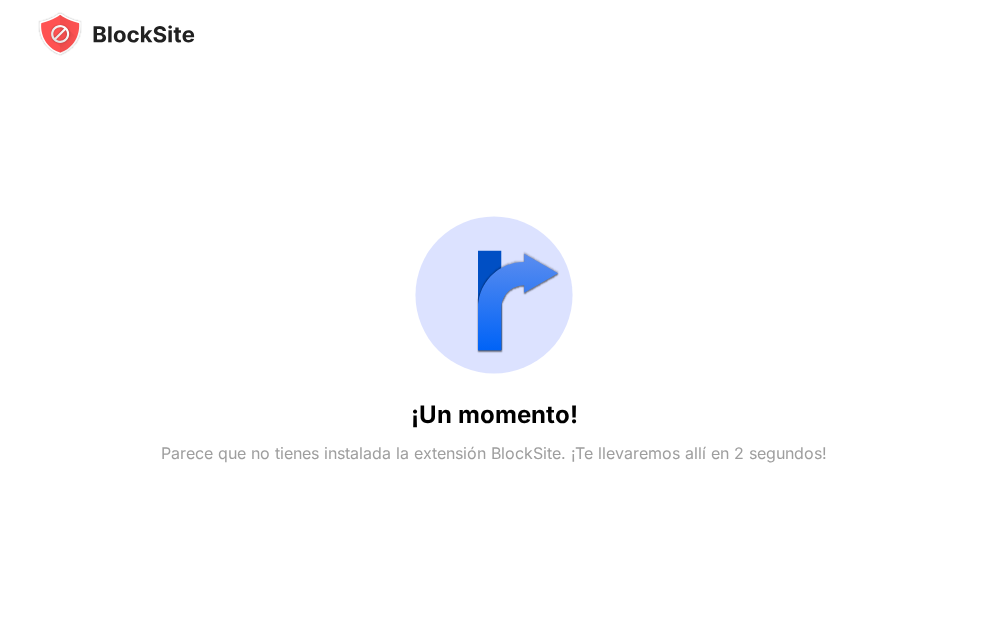 click on "Parece que no tienes instalada la extensión BlockSite.  ¡Te llevaremos allí en 2 segundos!" at bounding box center [494, 453] 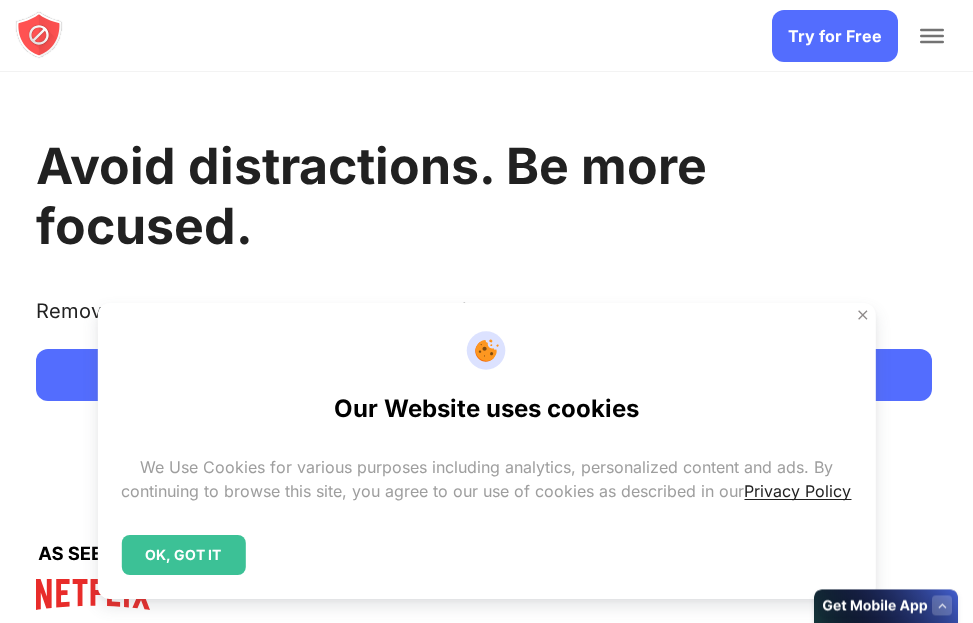 scroll, scrollTop: 0, scrollLeft: 0, axis: both 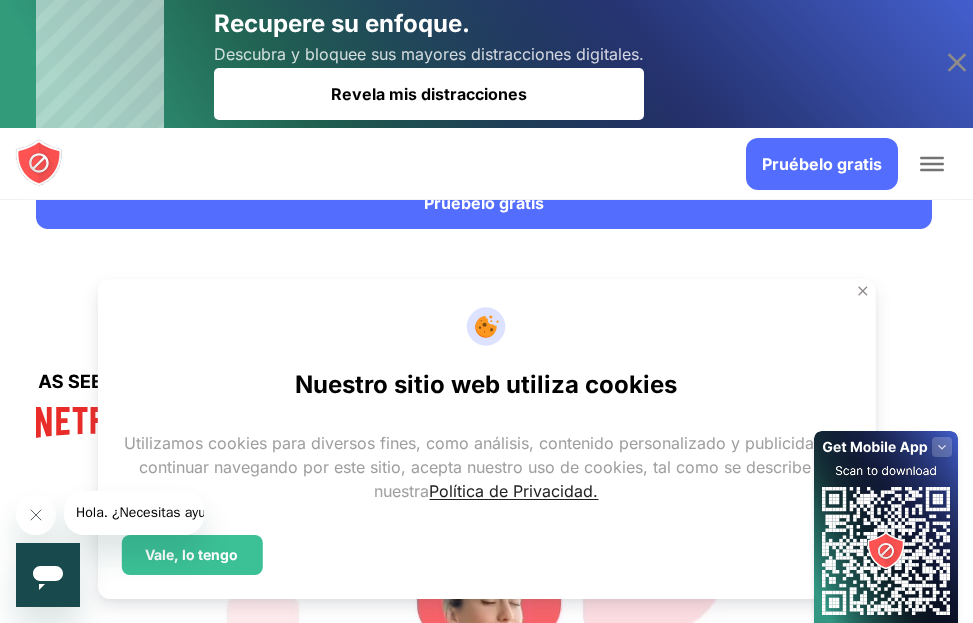 click at bounding box center [863, 291] 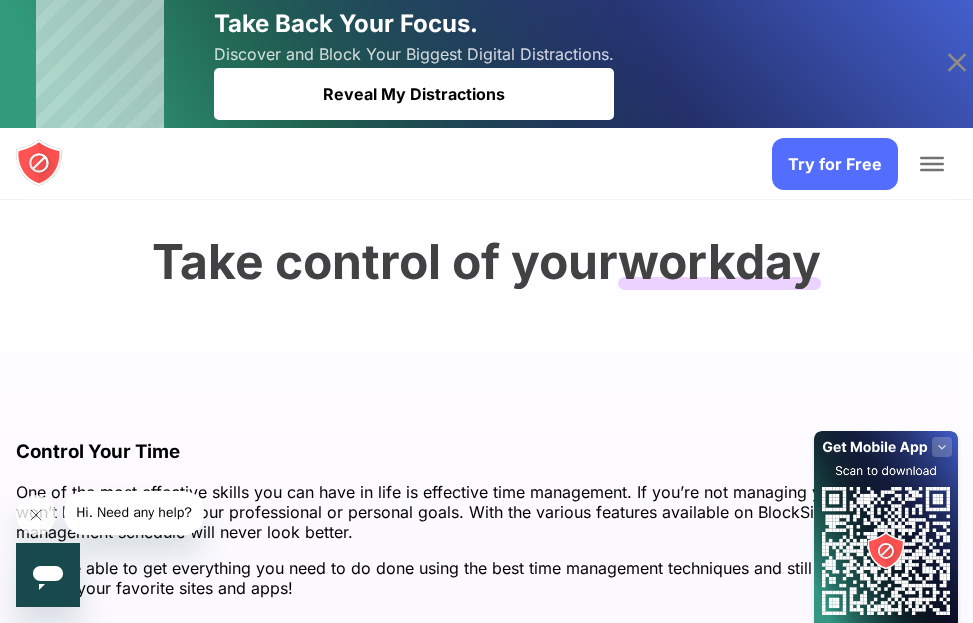 scroll, scrollTop: 3580, scrollLeft: 0, axis: vertical 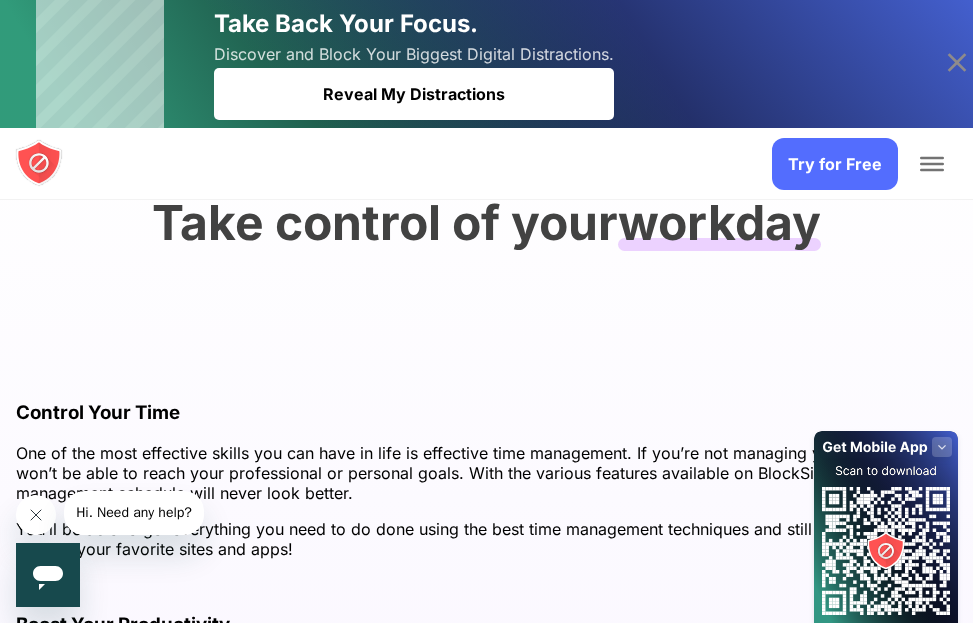 click at bounding box center [36, 515] 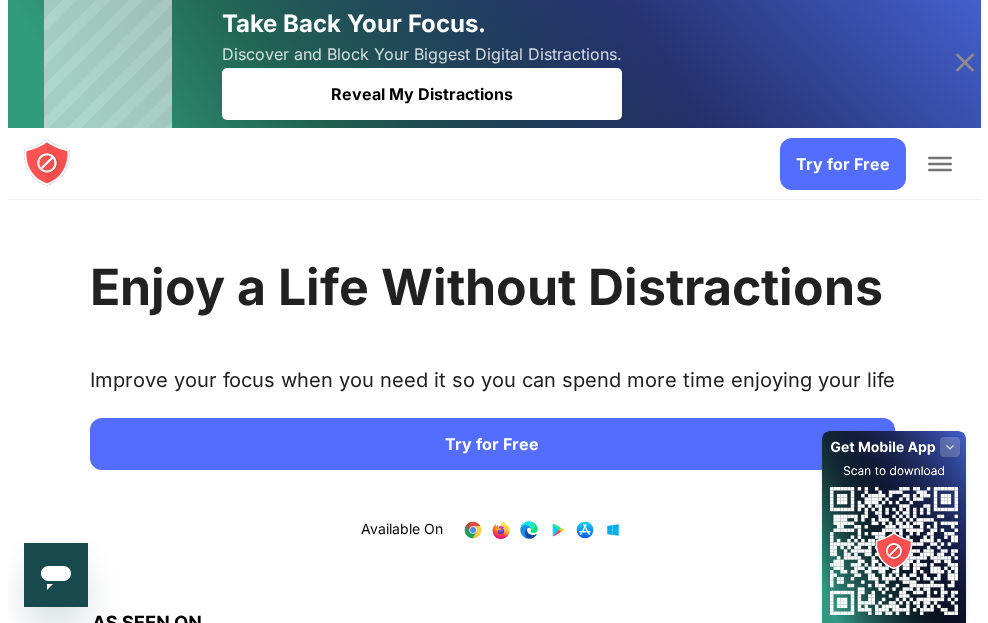 scroll, scrollTop: 0, scrollLeft: 0, axis: both 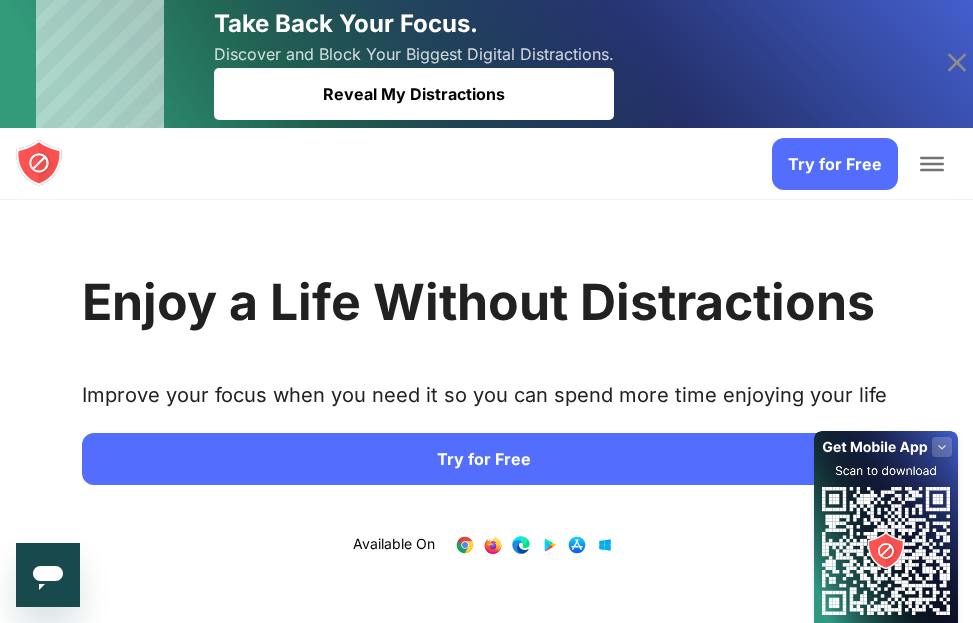 click at bounding box center [932, 158] 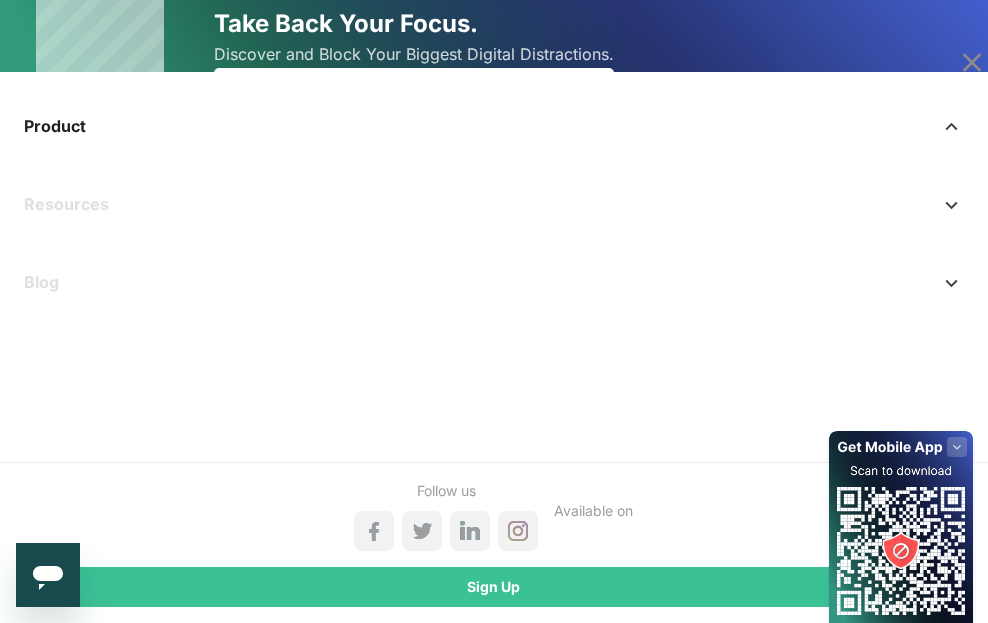 click on "Product" at bounding box center [494, 126] 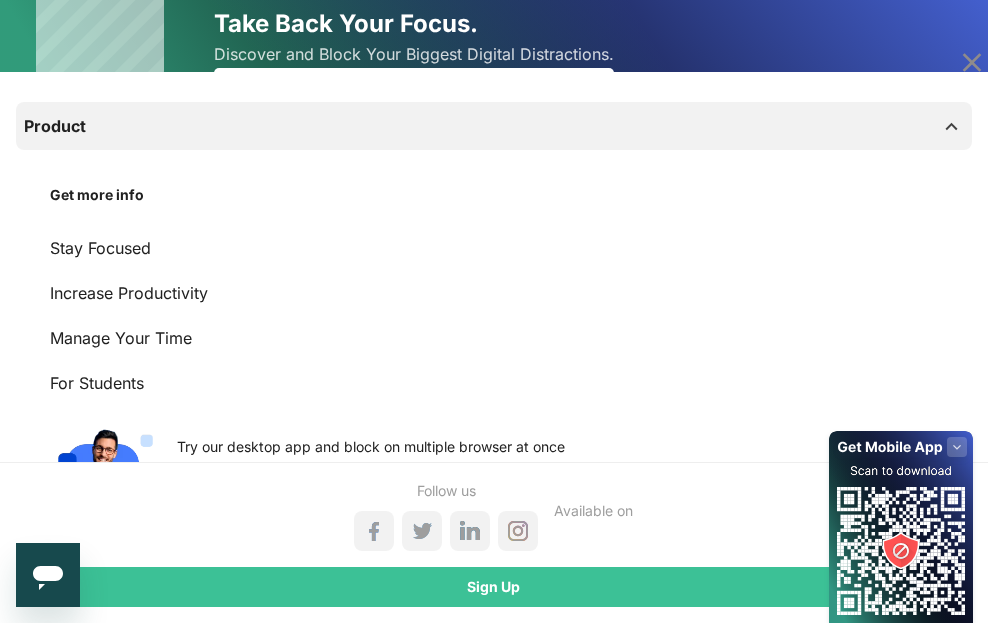 click on "Product" at bounding box center [494, 126] 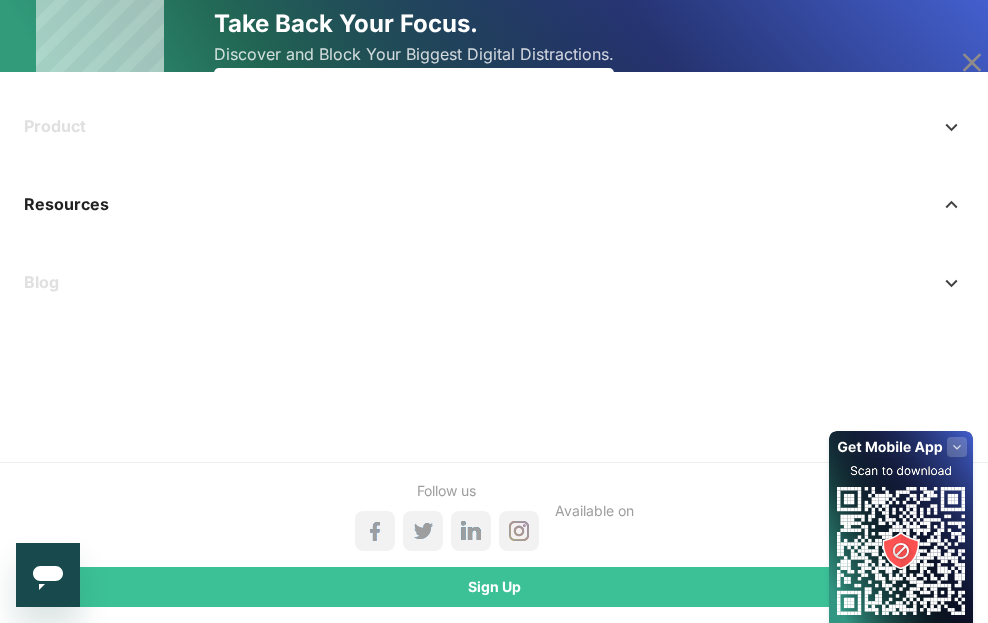 click on "Resources" at bounding box center (494, 204) 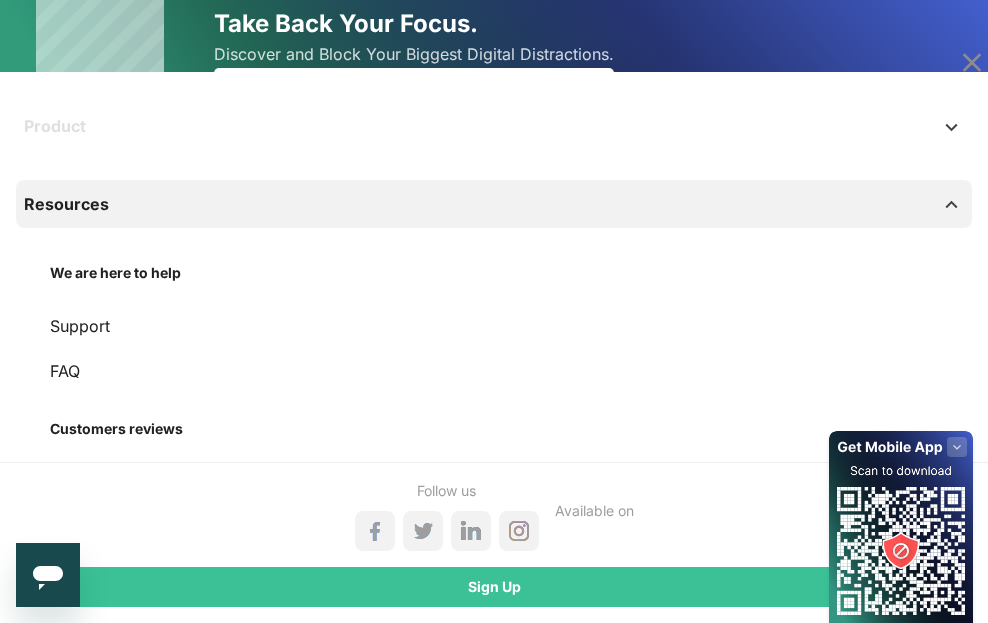 click on "Resources" at bounding box center (494, 204) 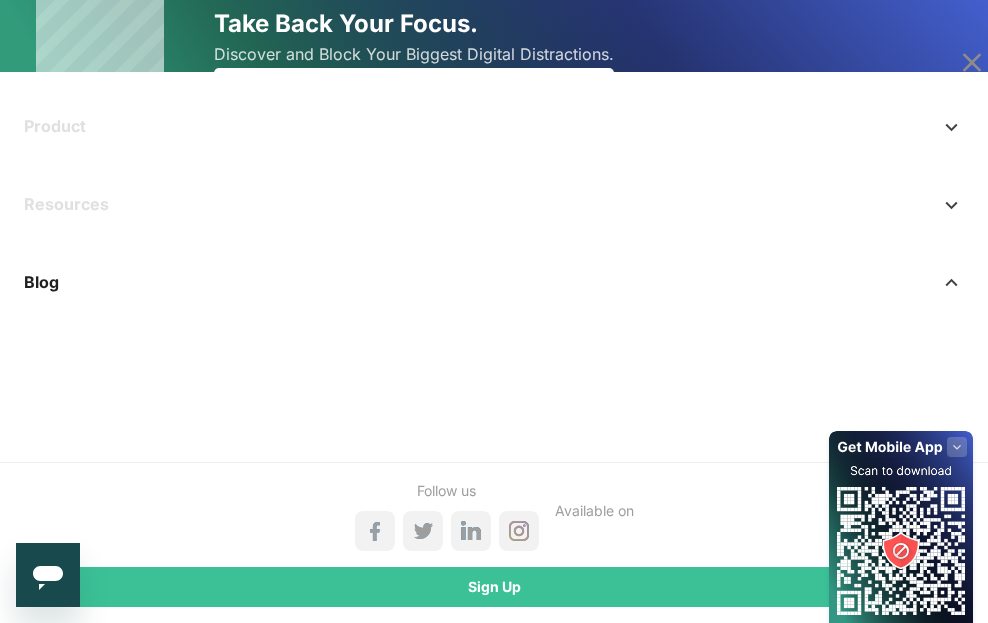 click on "Blog" at bounding box center (494, 282) 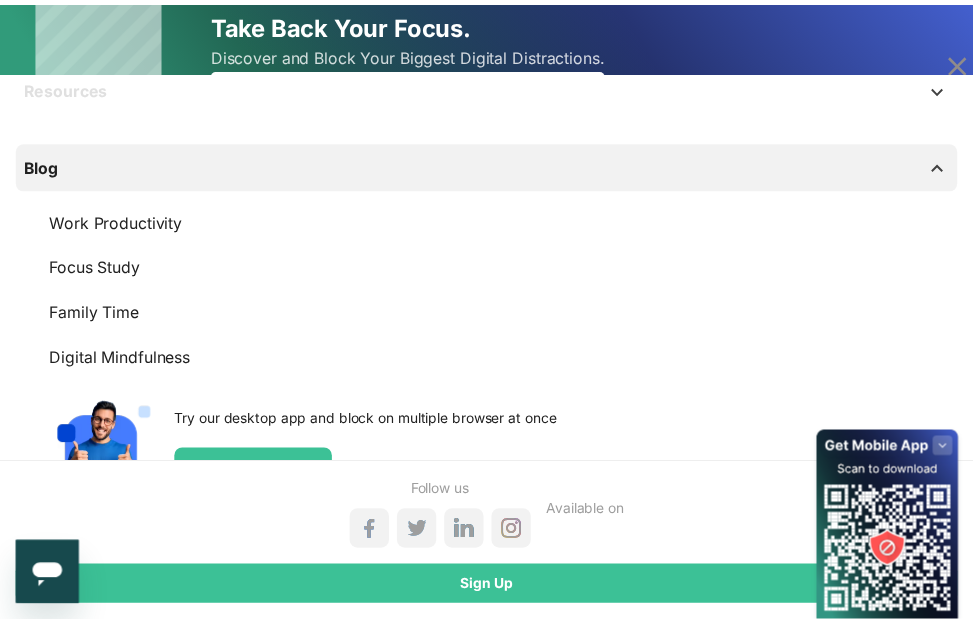 scroll, scrollTop: 0, scrollLeft: 0, axis: both 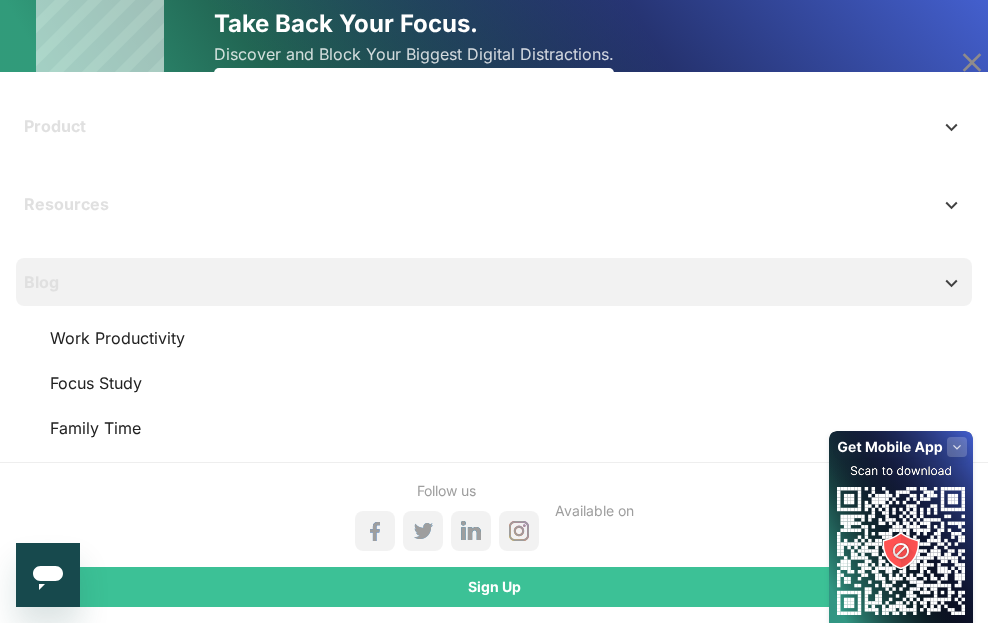 click at bounding box center [375, 531] 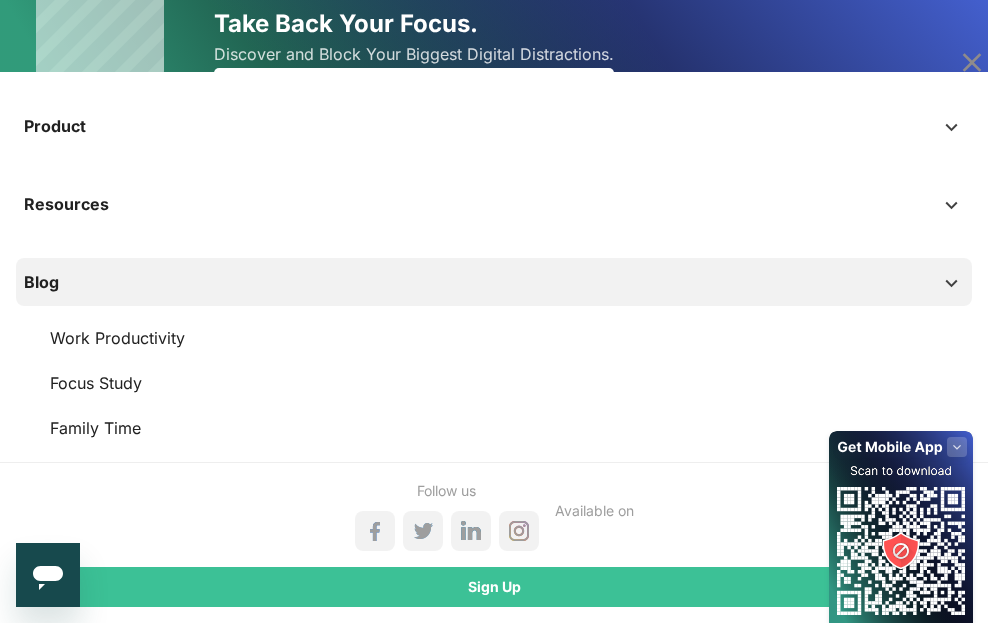 click 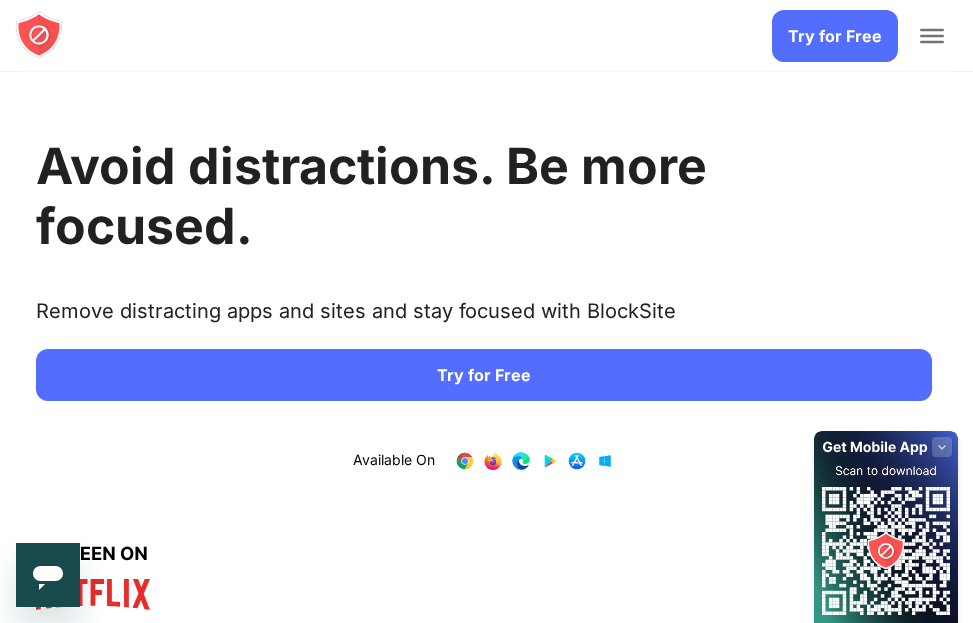 click at bounding box center (932, 36) 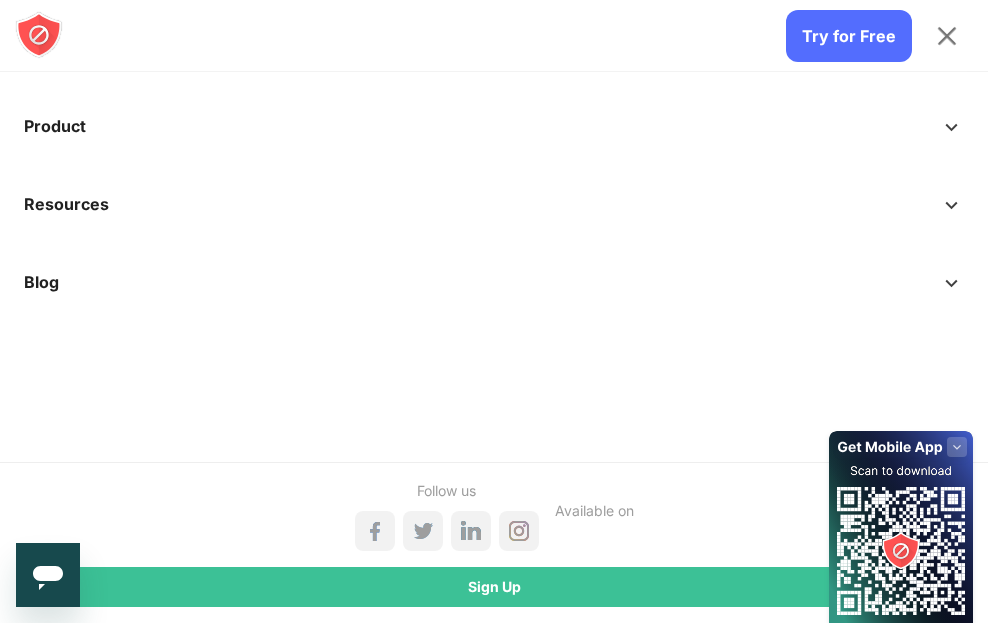 click at bounding box center (942, 36) 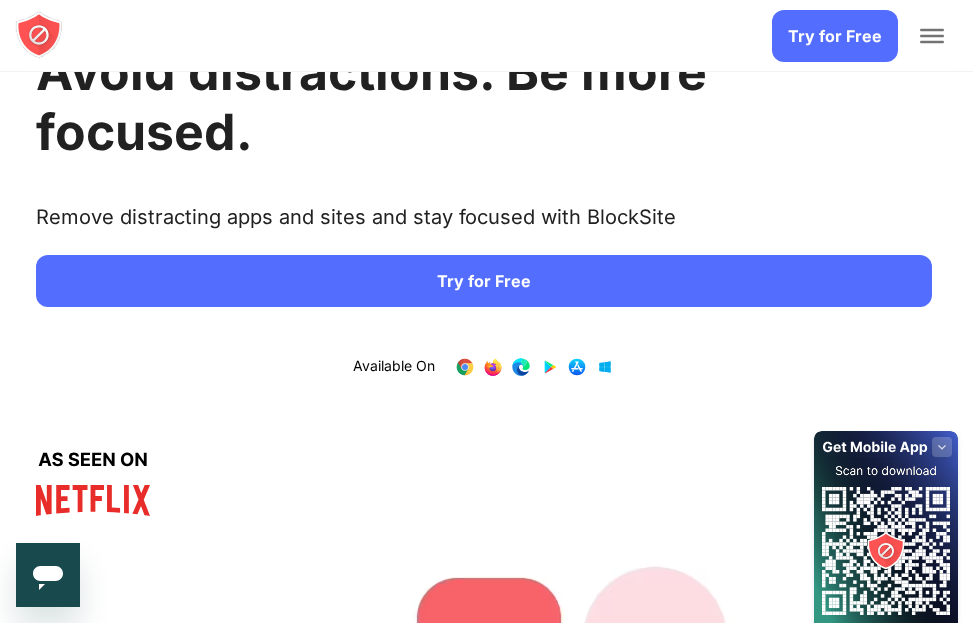 scroll, scrollTop: 0, scrollLeft: 0, axis: both 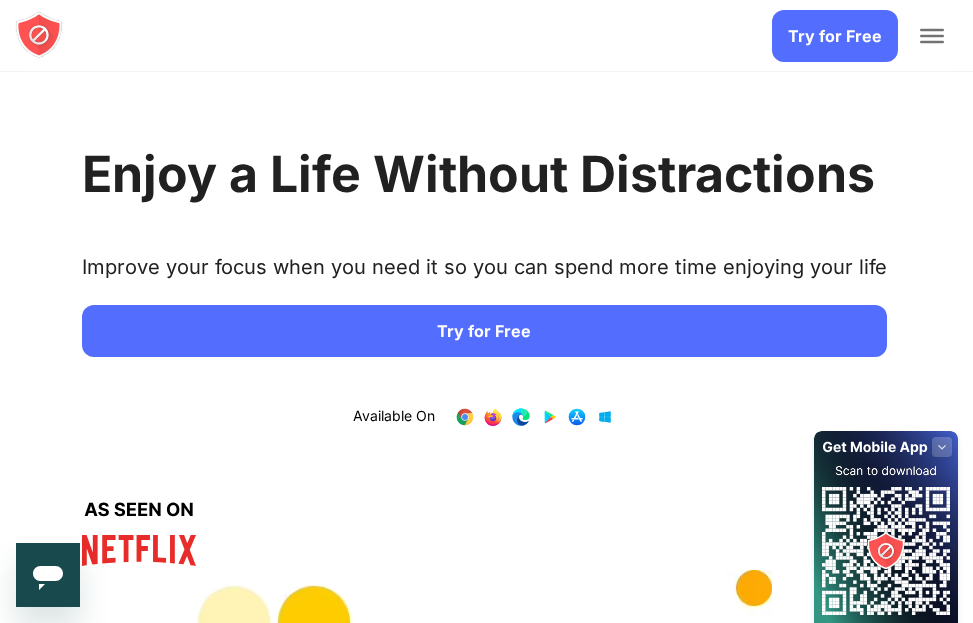 click on "Try for Free" at bounding box center (484, 331) 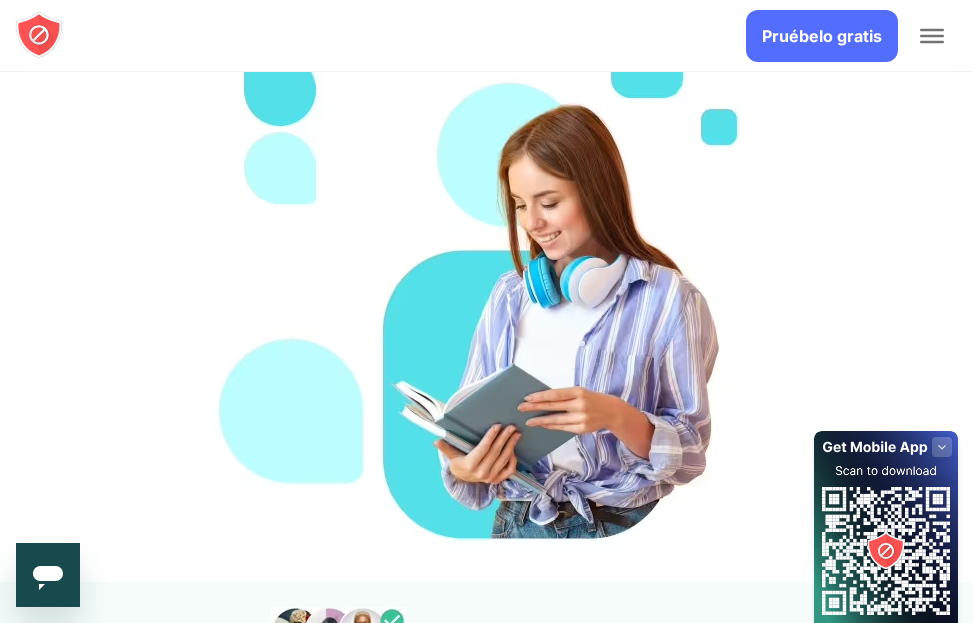 scroll, scrollTop: 400, scrollLeft: 0, axis: vertical 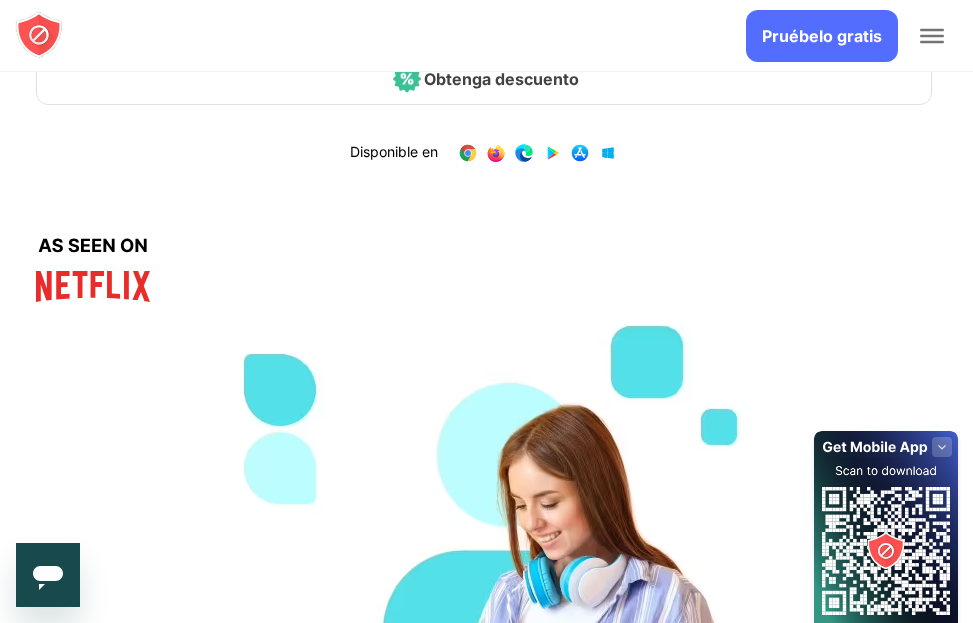 click on "Pruébelo gratis" at bounding box center [822, 36] 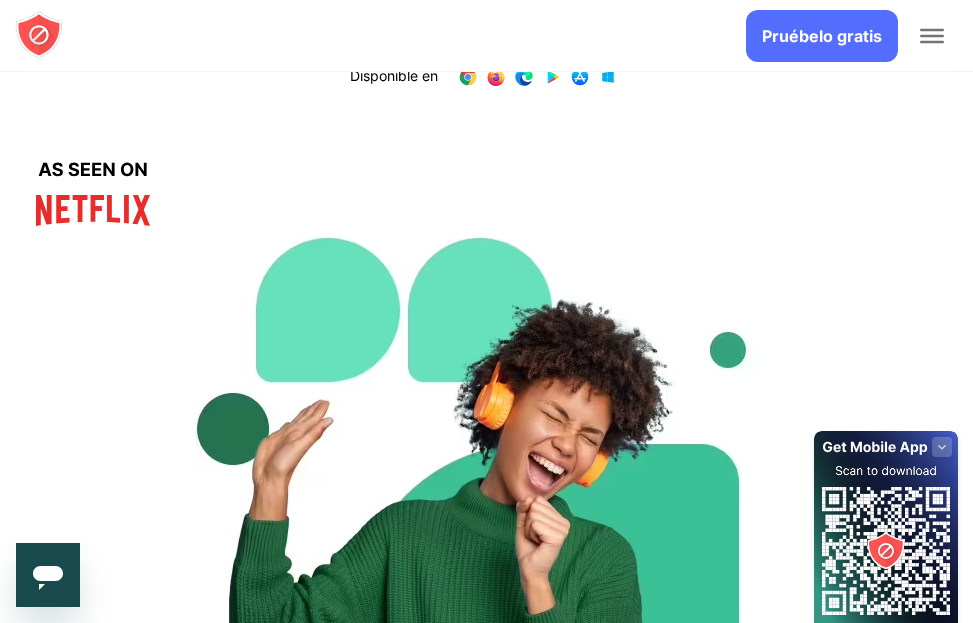 click at bounding box center [932, 30] 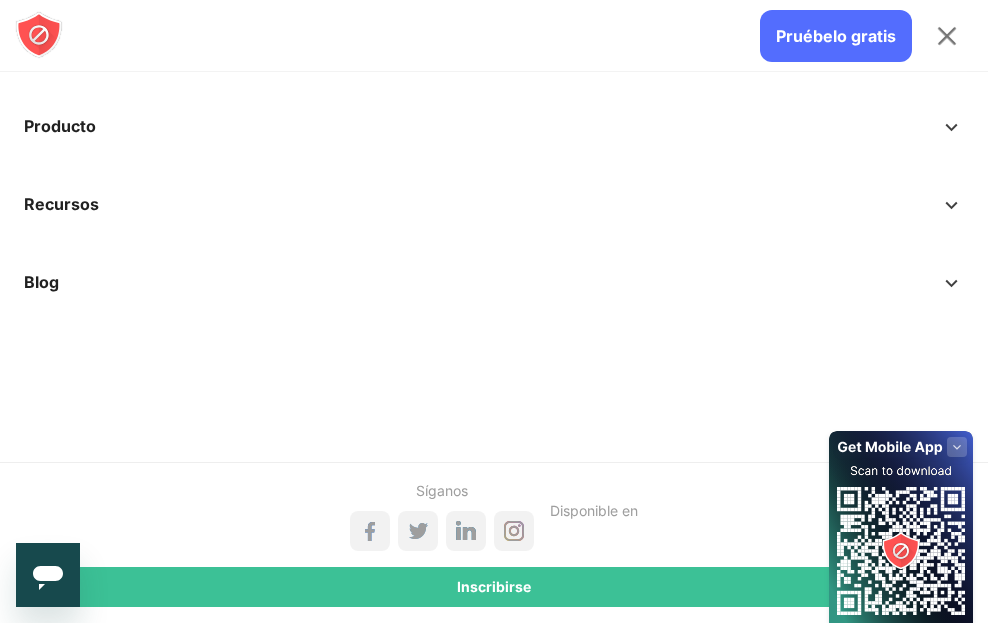 click at bounding box center (947, 36) 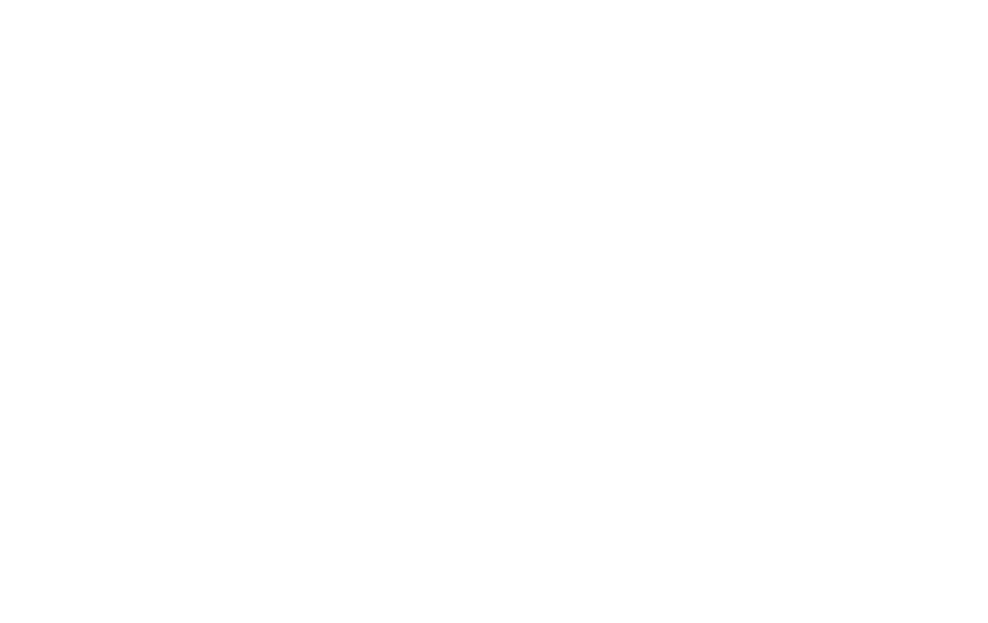 scroll, scrollTop: 0, scrollLeft: 0, axis: both 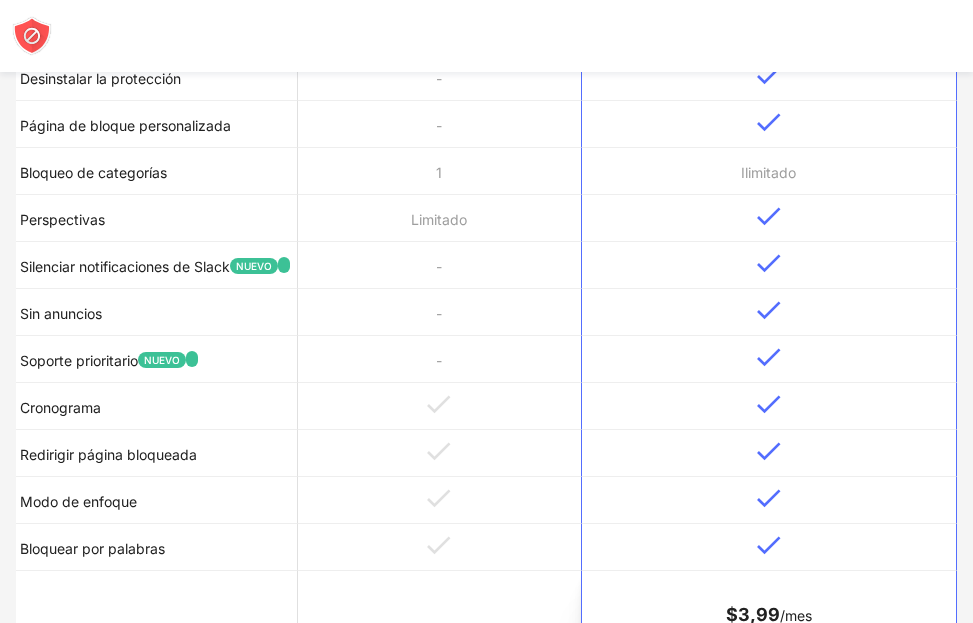 click on "Redirigir página bloqueada" at bounding box center [108, 454] 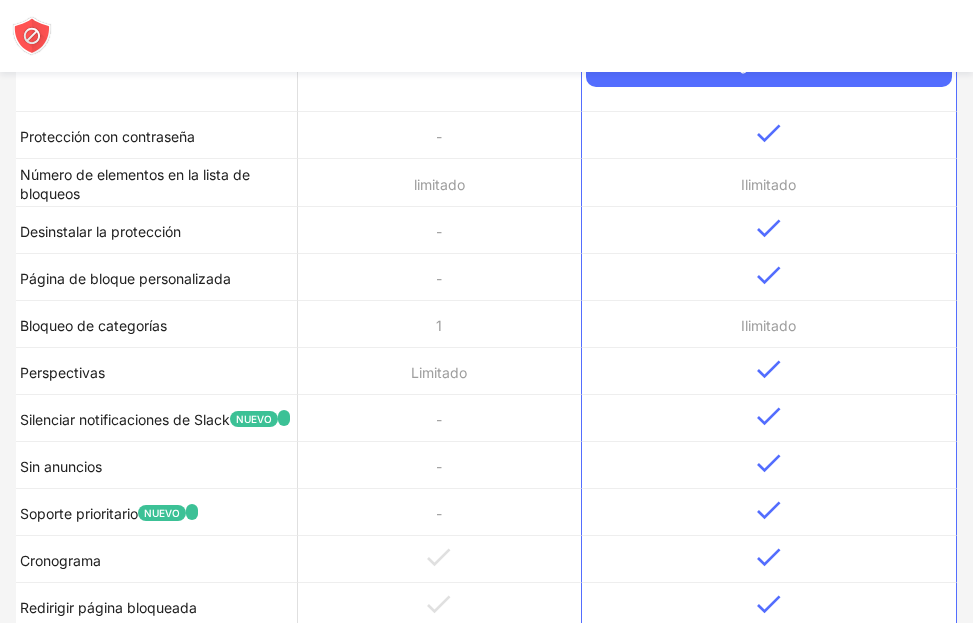 scroll, scrollTop: 500, scrollLeft: 0, axis: vertical 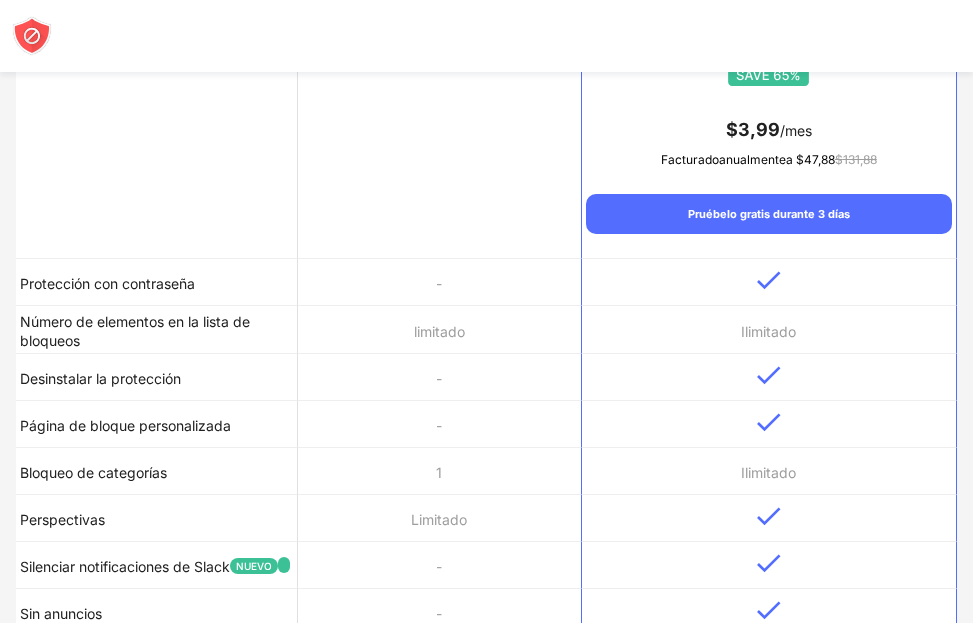 click on "Bloqueo de categorías" at bounding box center (93, 472) 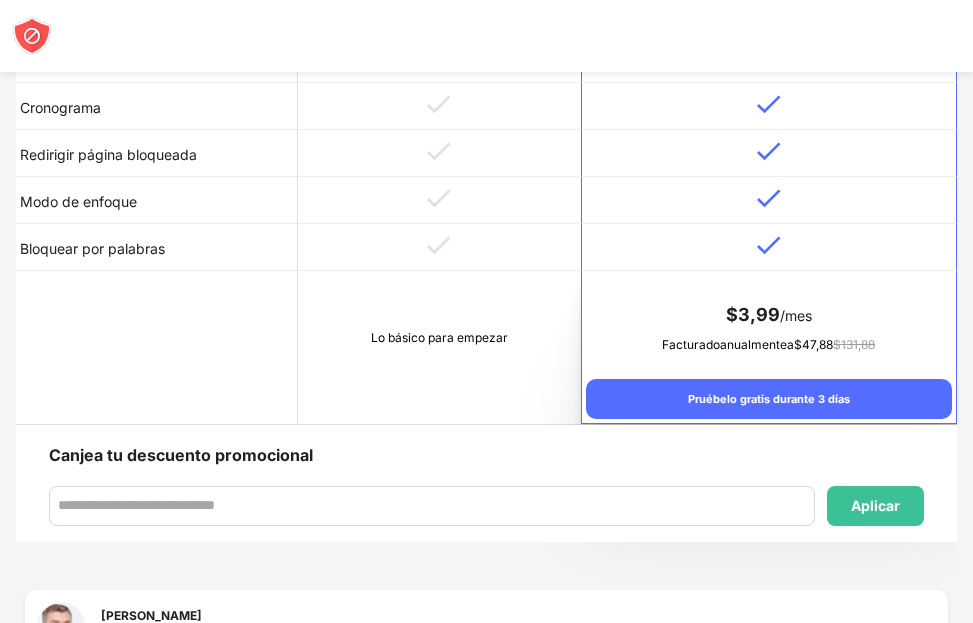 scroll, scrollTop: 1581, scrollLeft: 0, axis: vertical 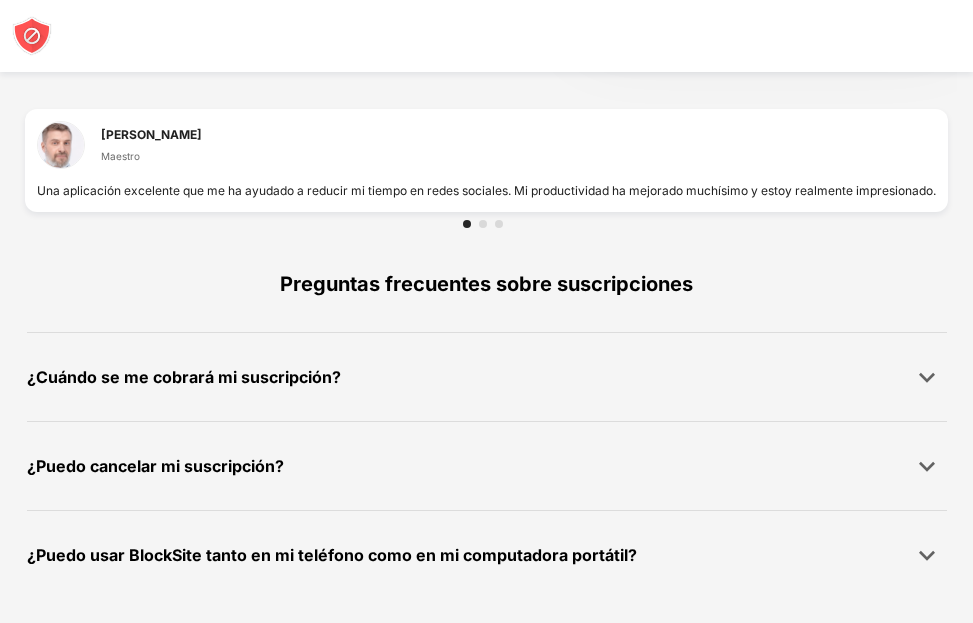click on "¿Puedo cancelar mi suscripción?" at bounding box center (155, 466) 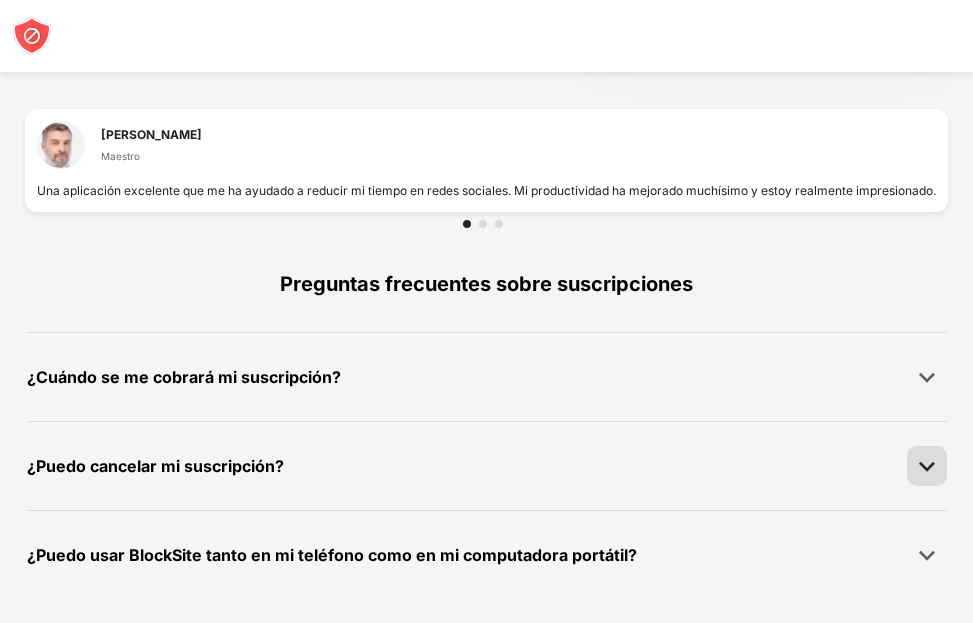 click at bounding box center (927, 466) 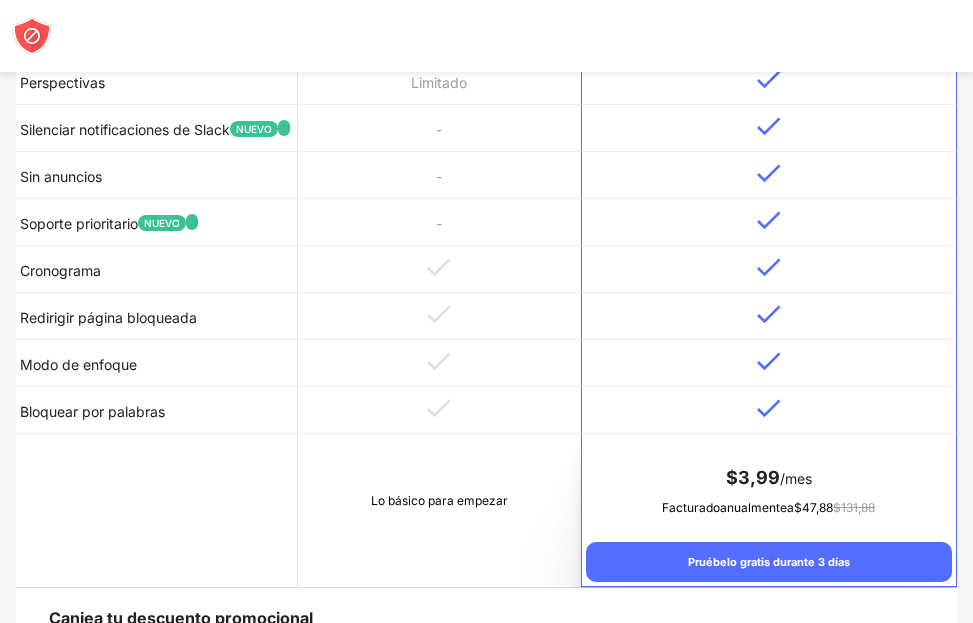 scroll, scrollTop: 1050, scrollLeft: 0, axis: vertical 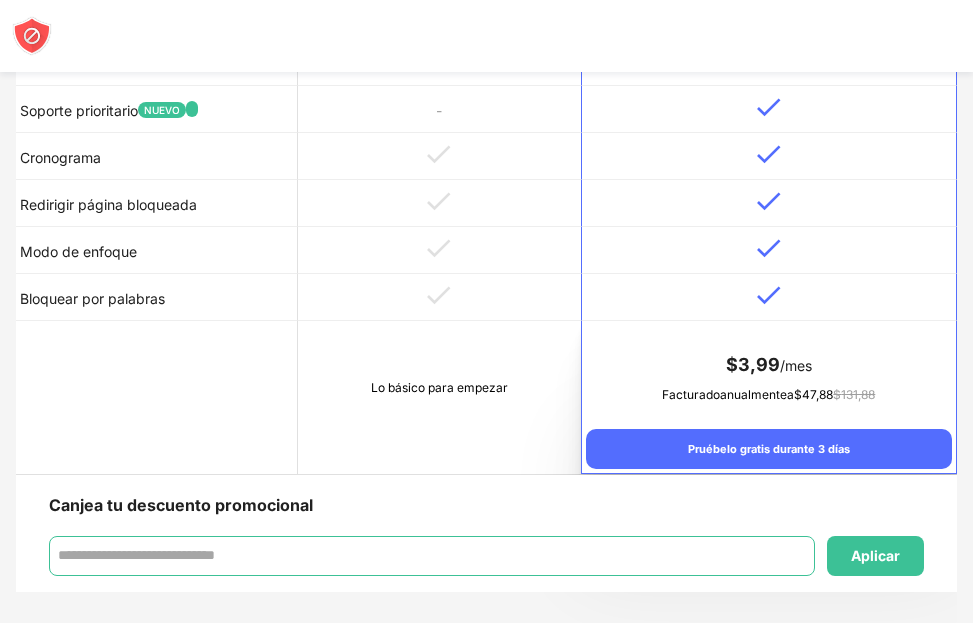 click at bounding box center (432, 556) 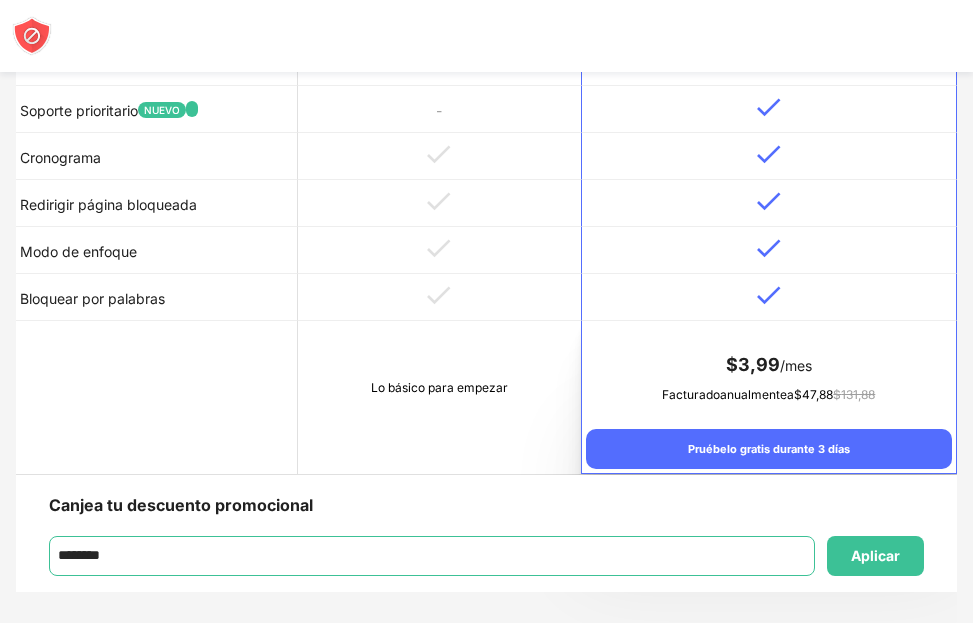 type on "********" 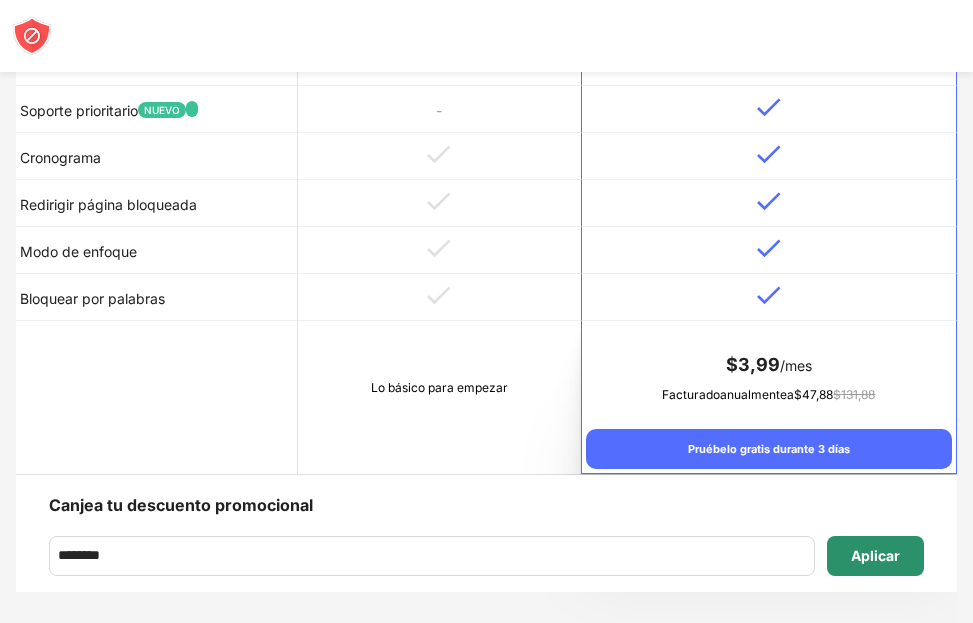 click on "Aplicar" at bounding box center (875, 555) 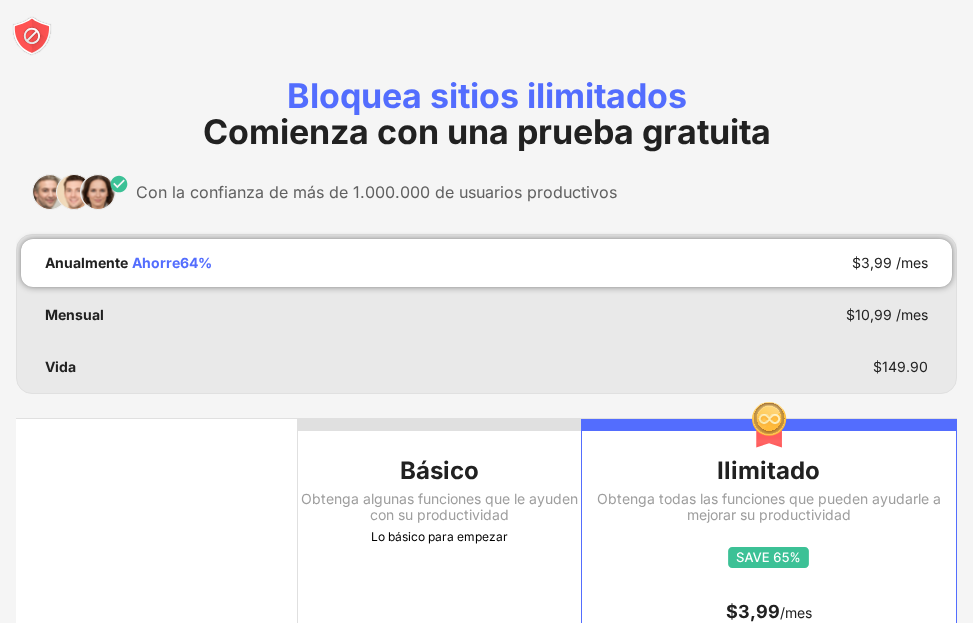 scroll, scrollTop: 0, scrollLeft: 0, axis: both 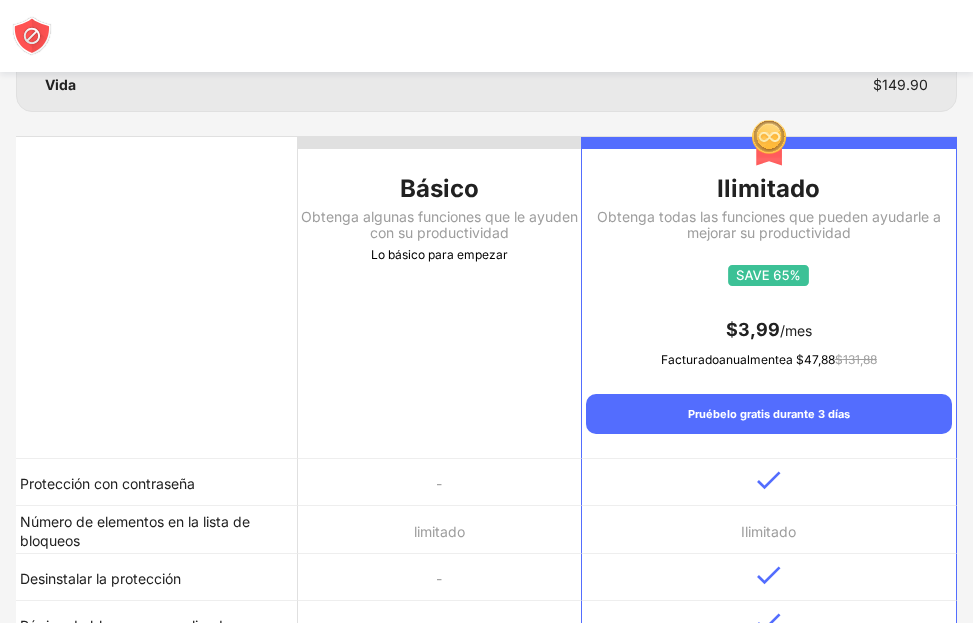 click at bounding box center (769, 482) 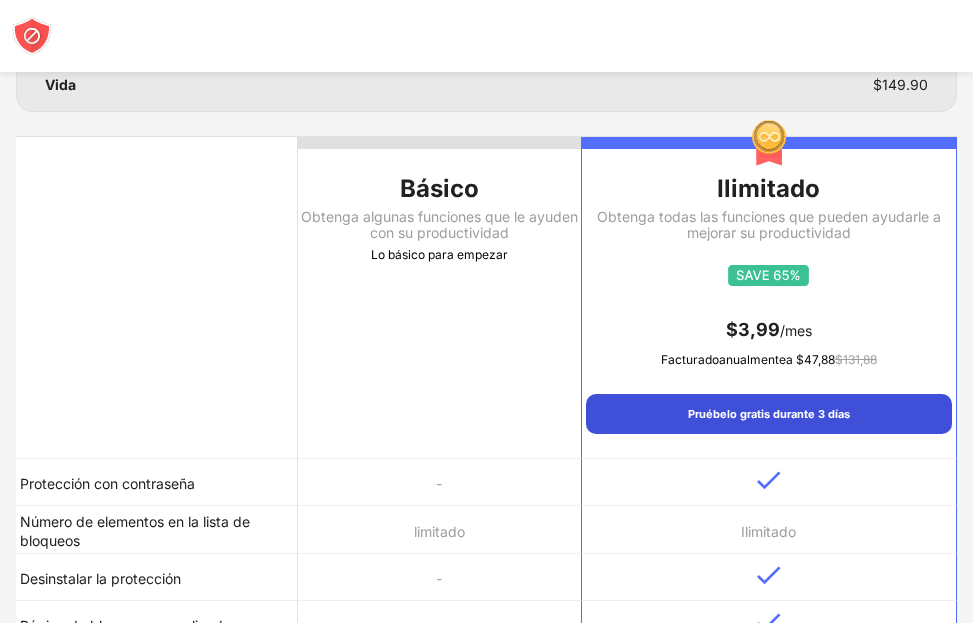 click on "Pruébelo gratis durante 3 días" at bounding box center [769, 414] 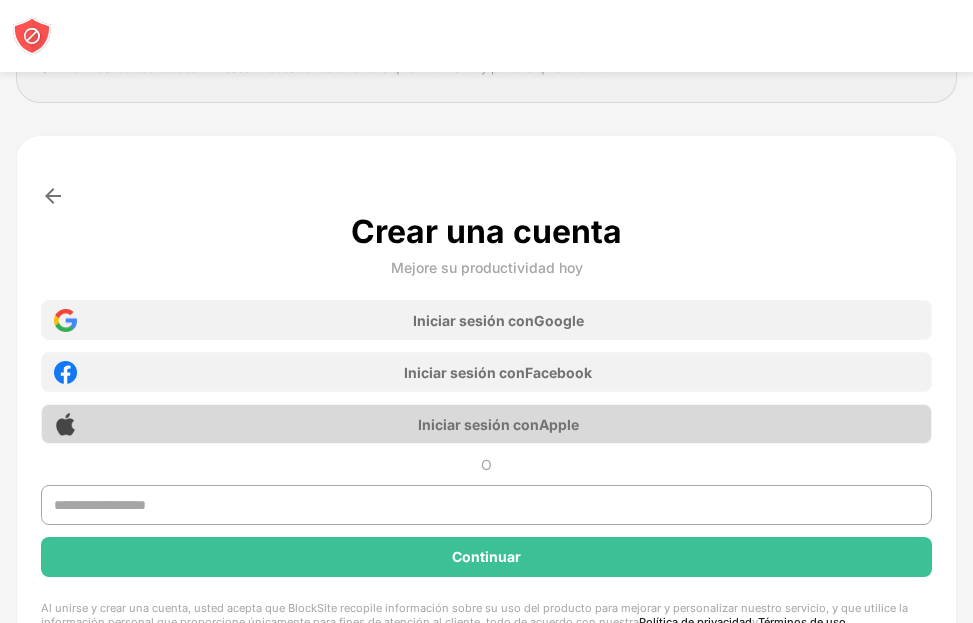 scroll, scrollTop: 400, scrollLeft: 0, axis: vertical 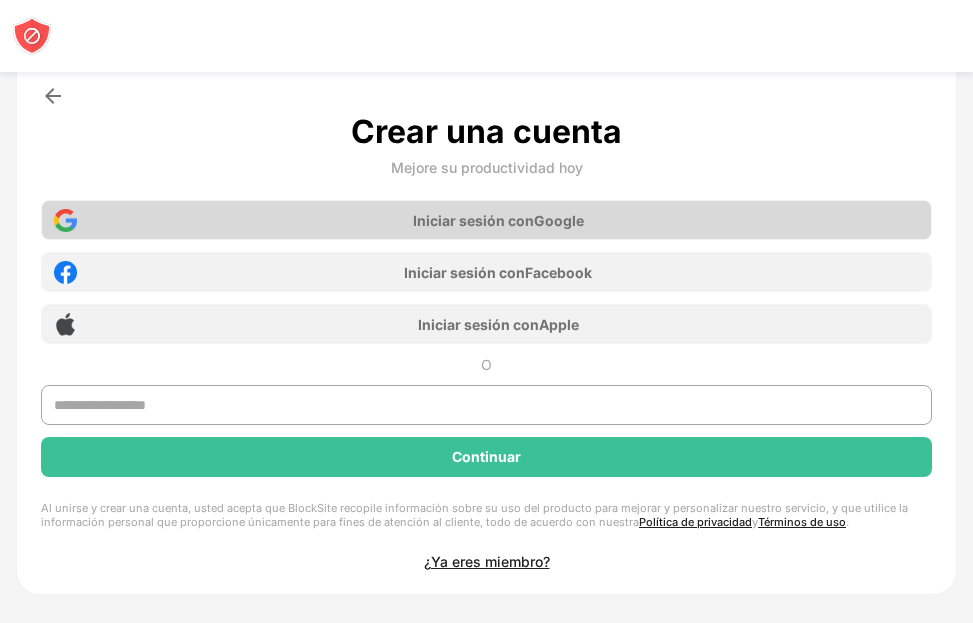 click on "Iniciar sesión con  Google" at bounding box center [486, 220] 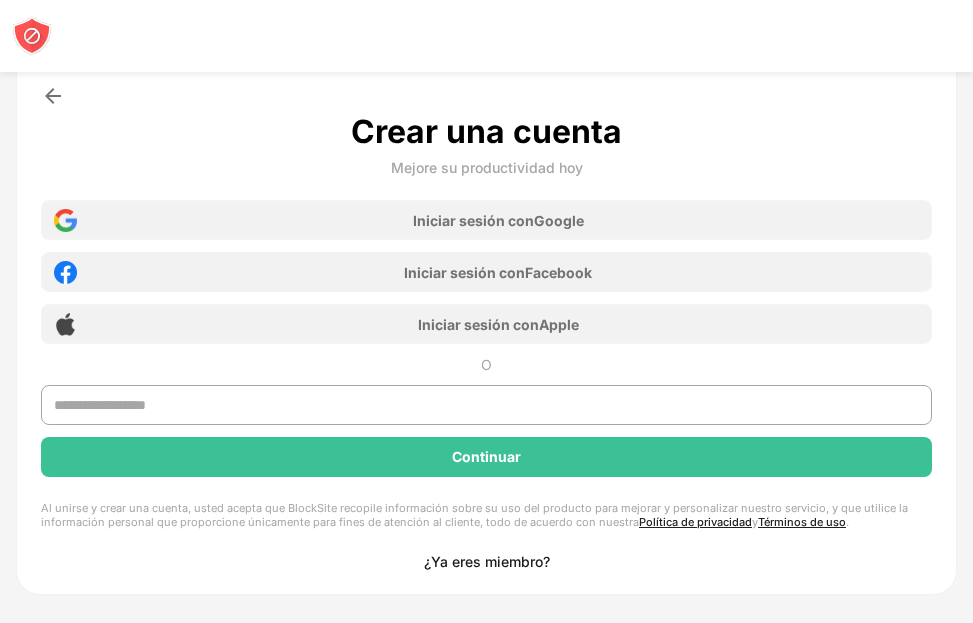 click on "¿Ya eres miembro?" at bounding box center [487, 561] 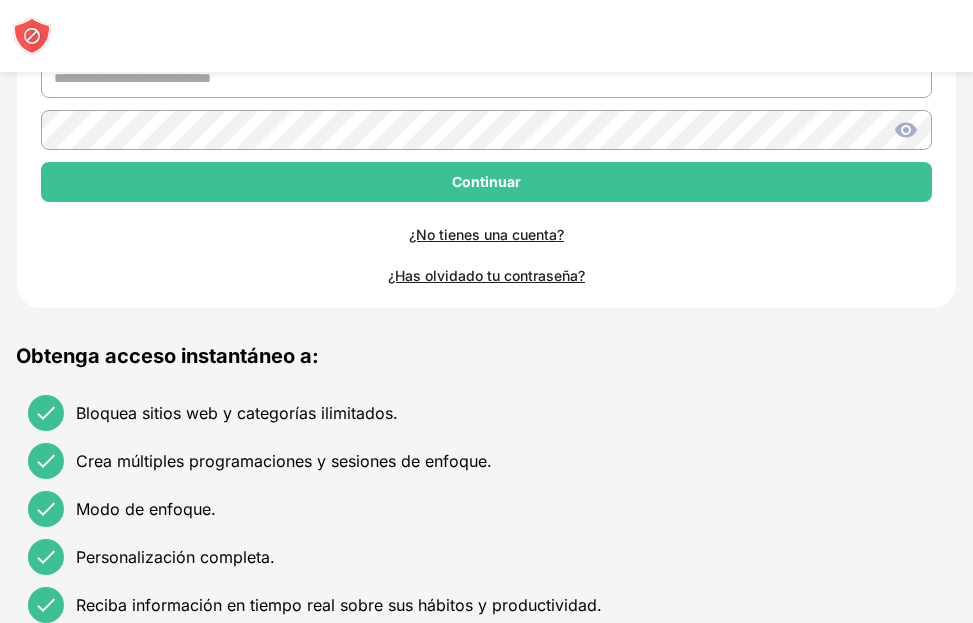 scroll, scrollTop: 1000, scrollLeft: 0, axis: vertical 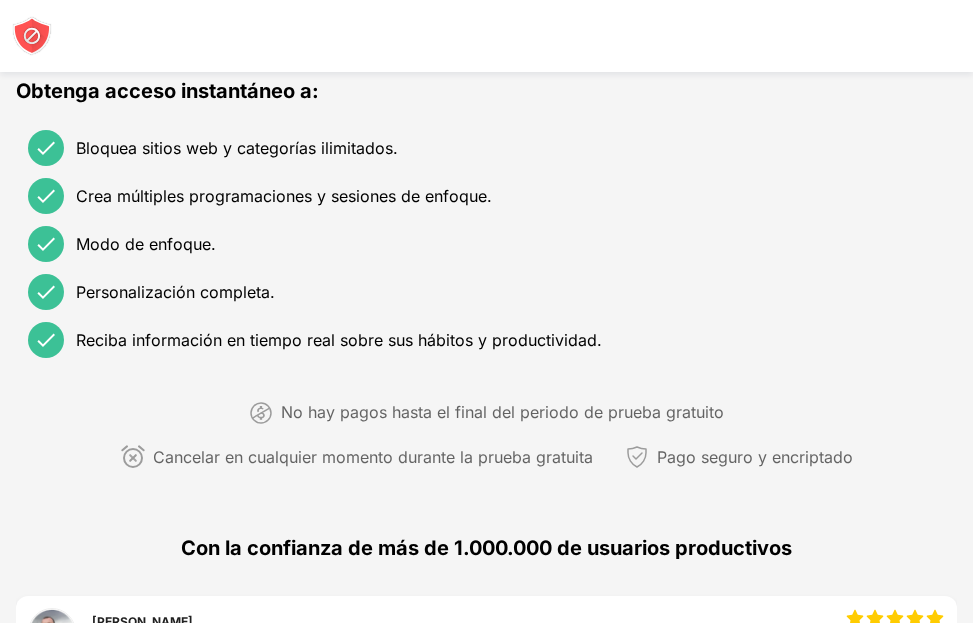 click on "Bloquea sitios web y categorías ilimitados." at bounding box center [237, 148] 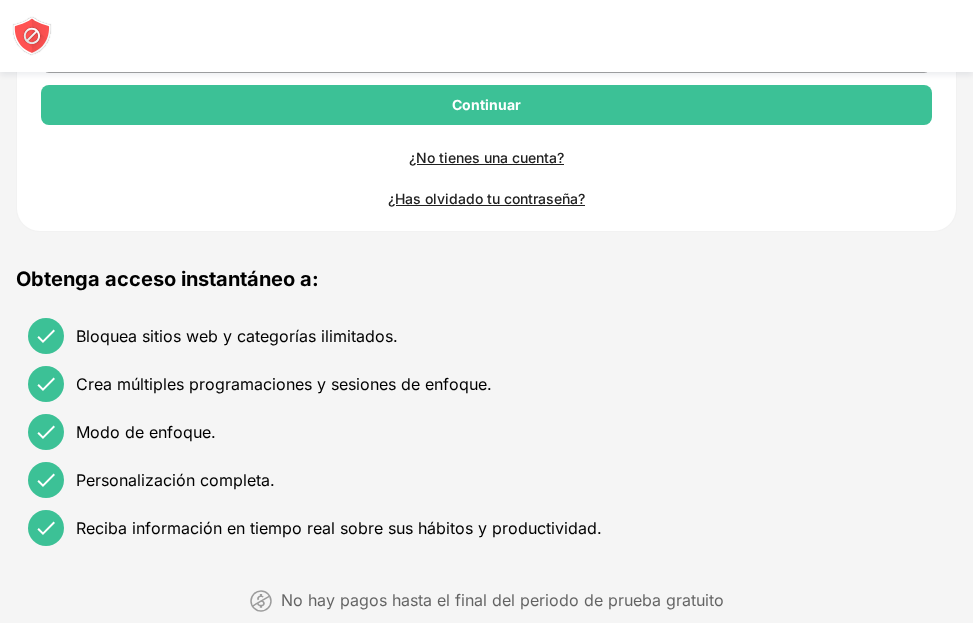 scroll, scrollTop: 600, scrollLeft: 0, axis: vertical 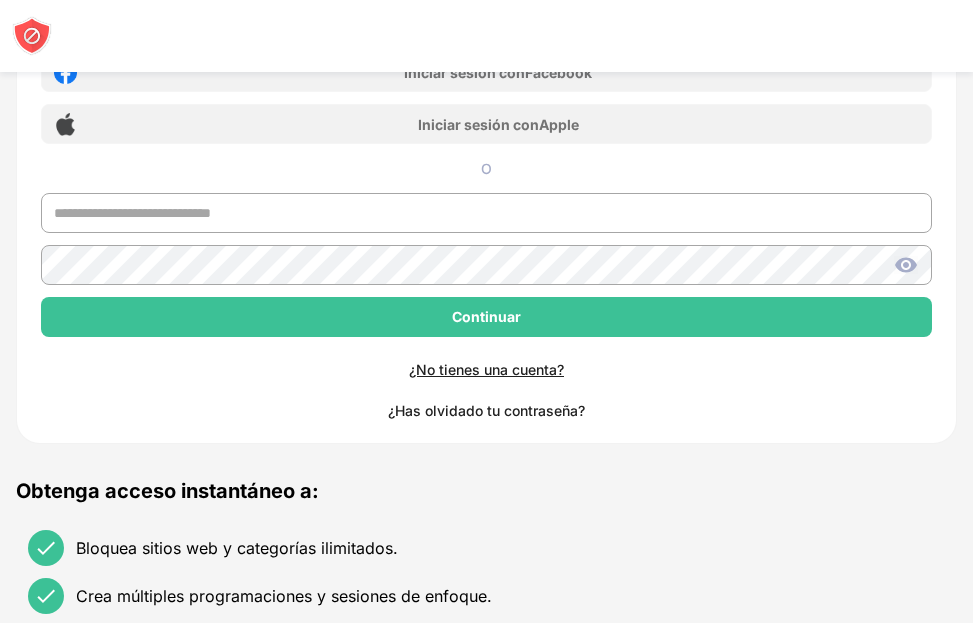 click on "¿Has olvidado tu contraseña?" at bounding box center (486, 410) 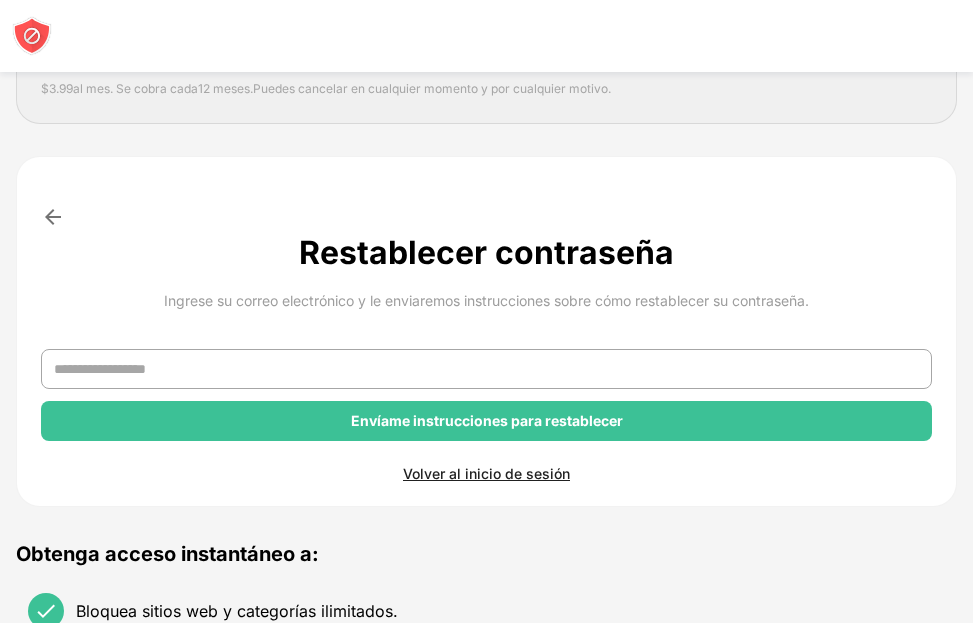 scroll, scrollTop: 425, scrollLeft: 0, axis: vertical 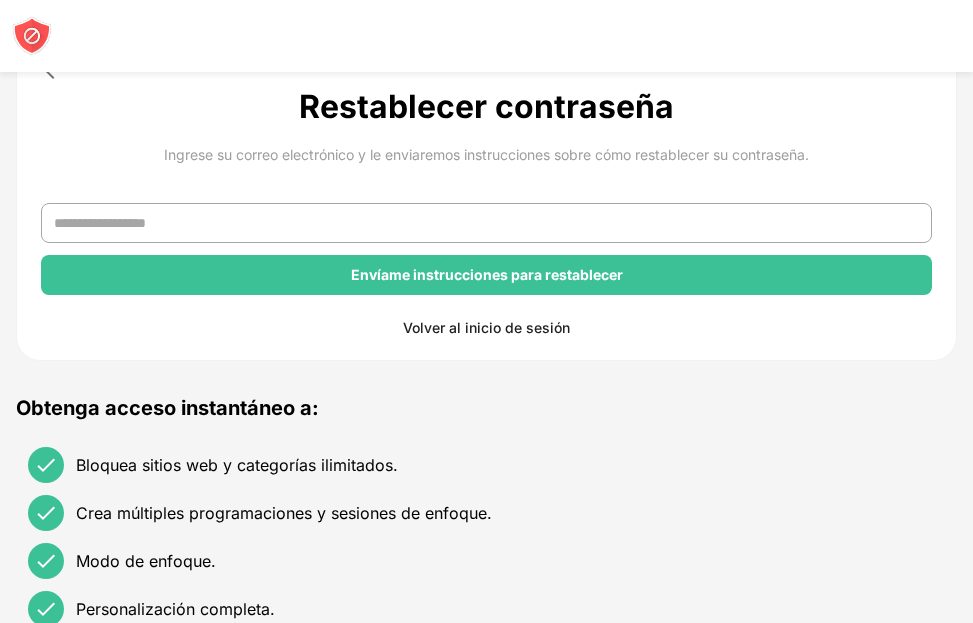 click on "Volver al inicio de sesión" at bounding box center [486, 327] 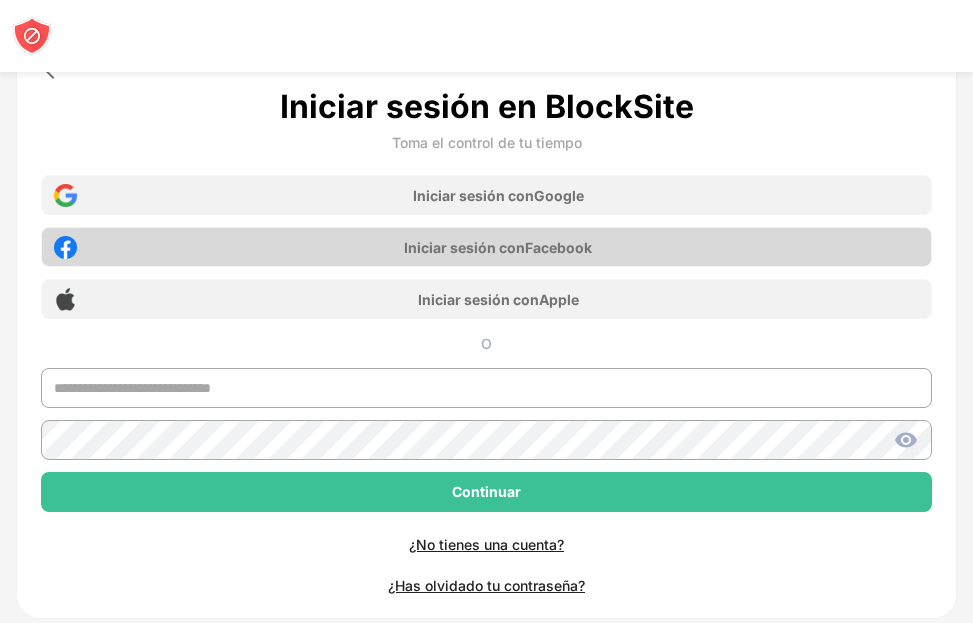 click on "Iniciar sesión con  Facebook" at bounding box center [486, 247] 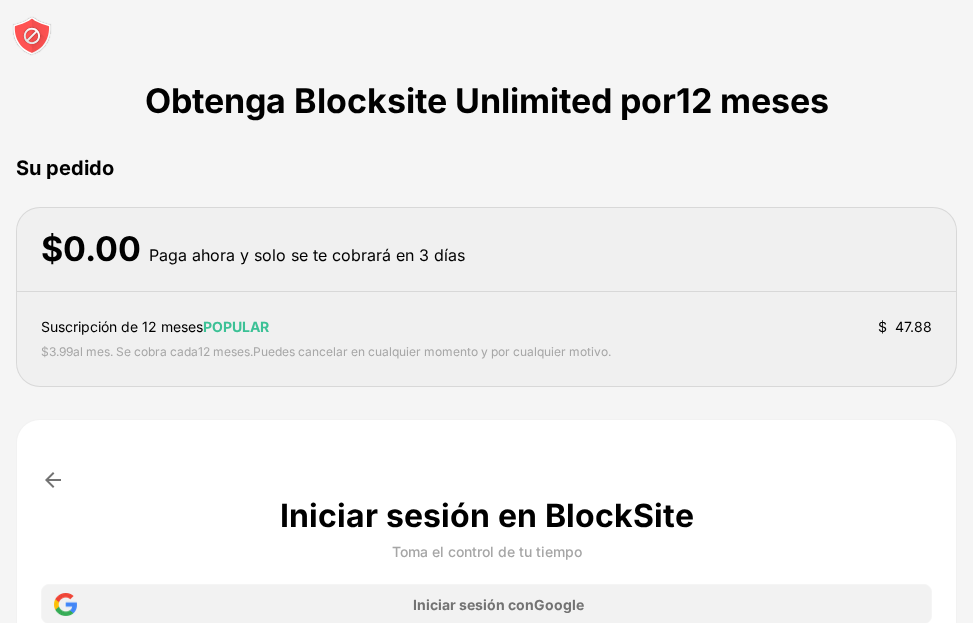 scroll, scrollTop: 0, scrollLeft: 0, axis: both 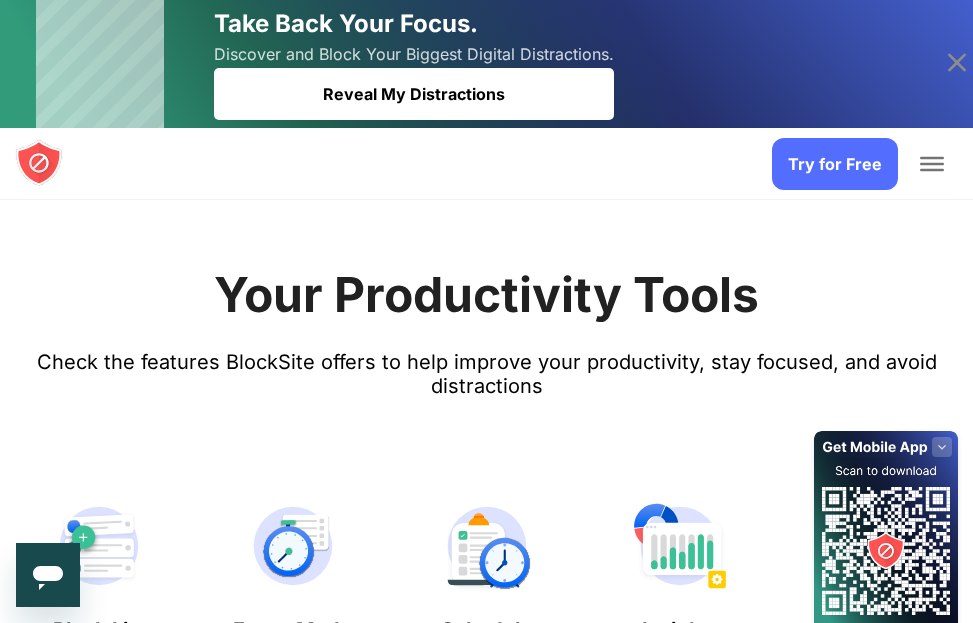 click at bounding box center [39, 163] 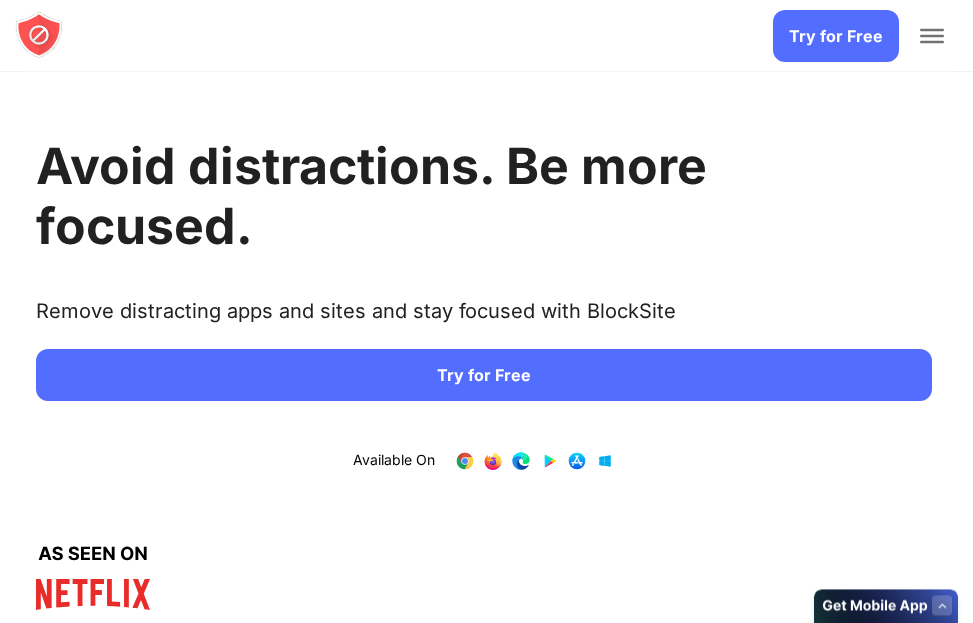 scroll, scrollTop: 0, scrollLeft: 0, axis: both 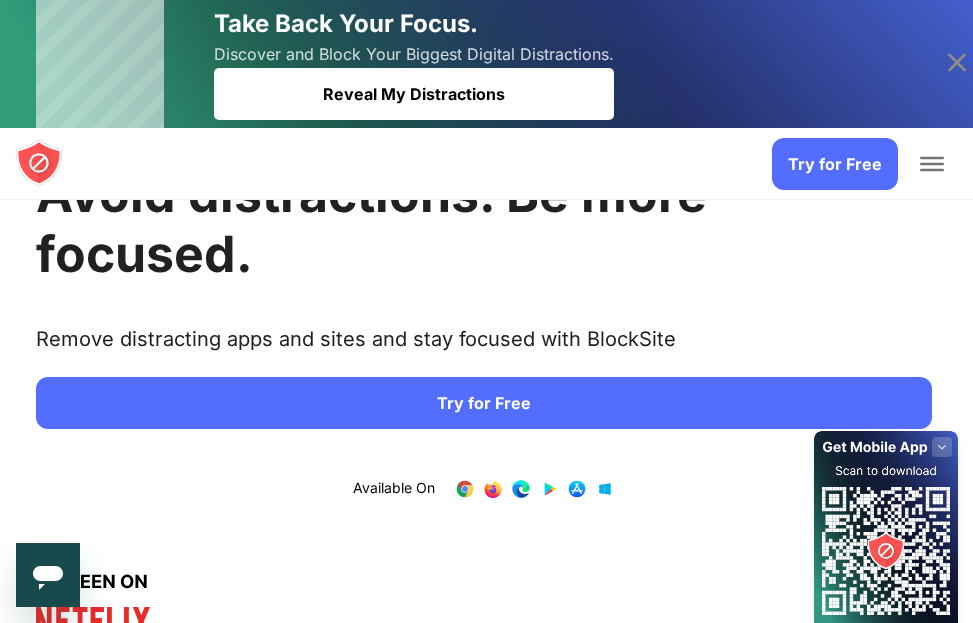 click at bounding box center (39, 163) 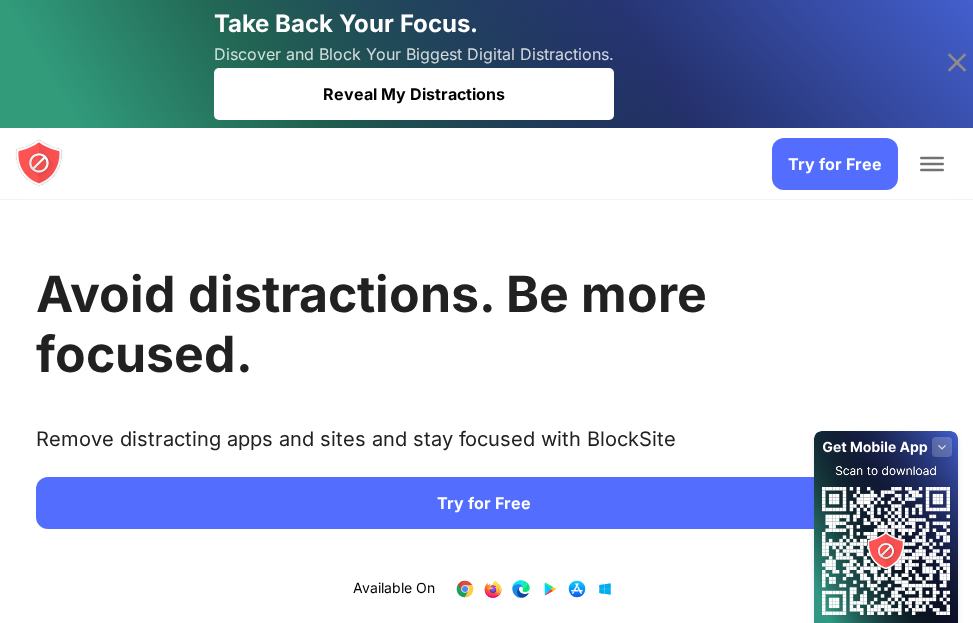 scroll, scrollTop: 0, scrollLeft: 0, axis: both 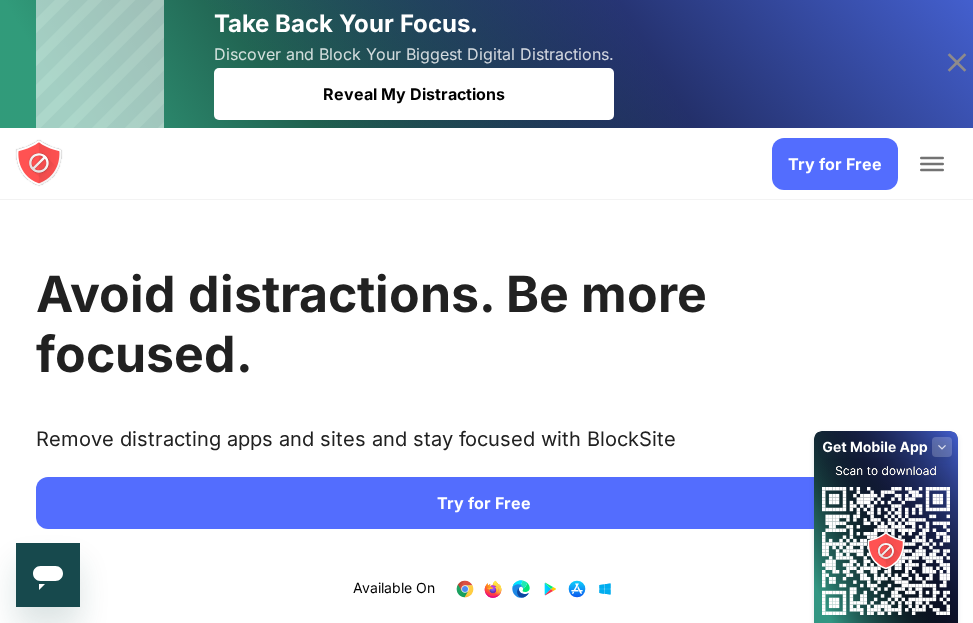 click 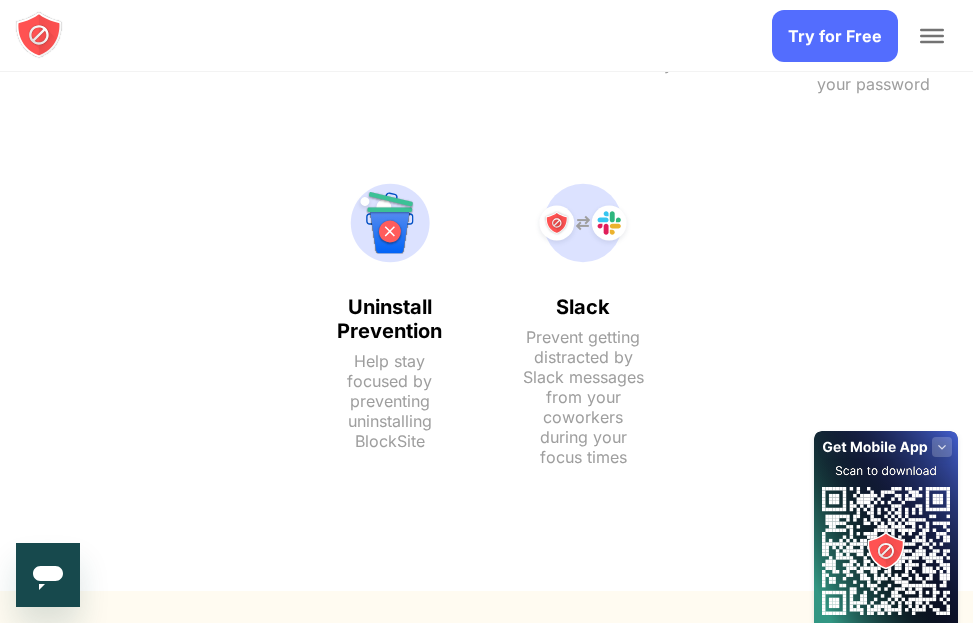 scroll, scrollTop: 2013, scrollLeft: 0, axis: vertical 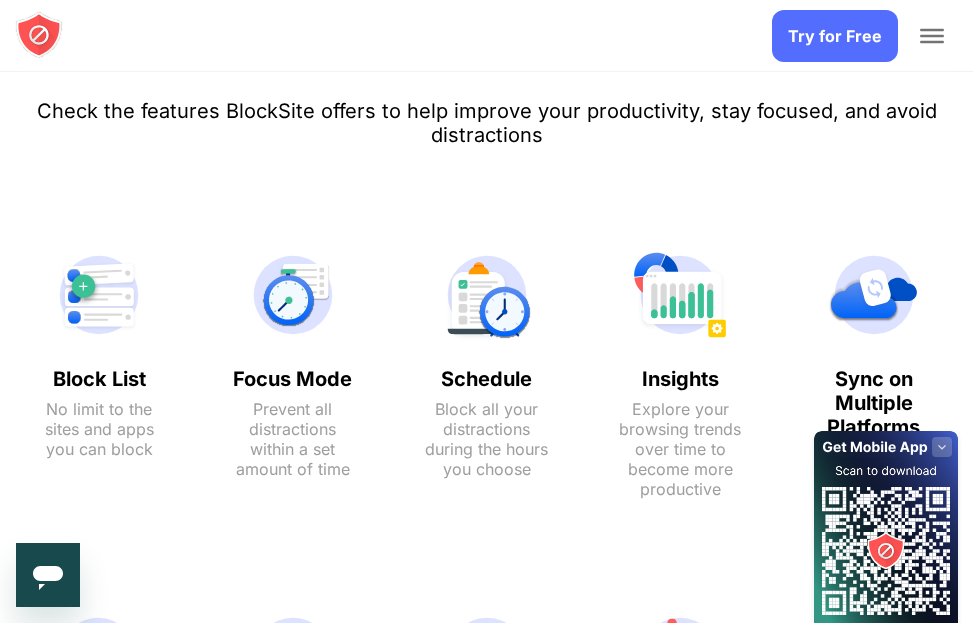 click at bounding box center [932, 36] 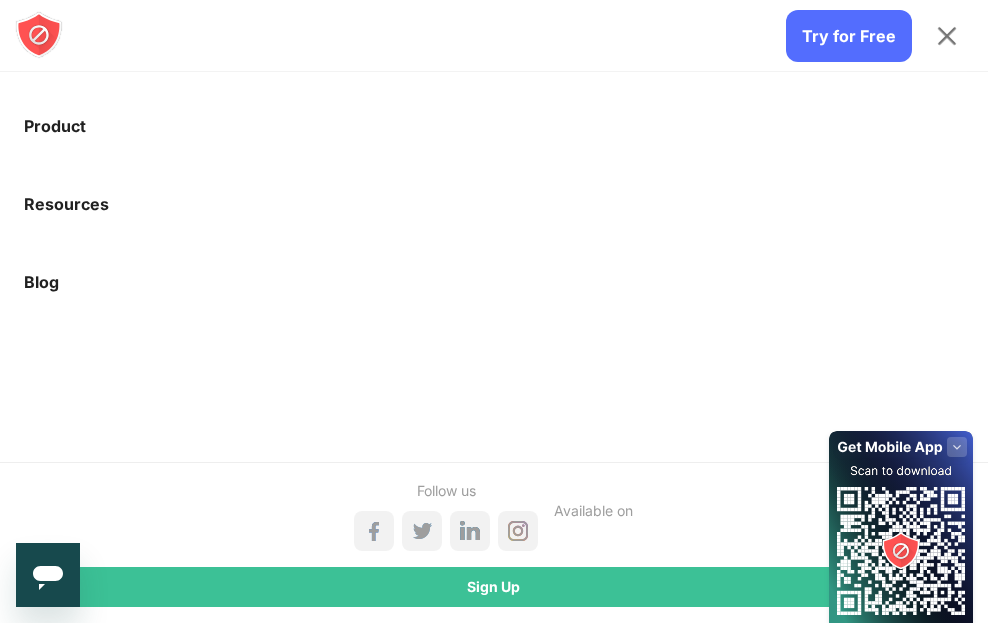 scroll, scrollTop: 1451, scrollLeft: 0, axis: vertical 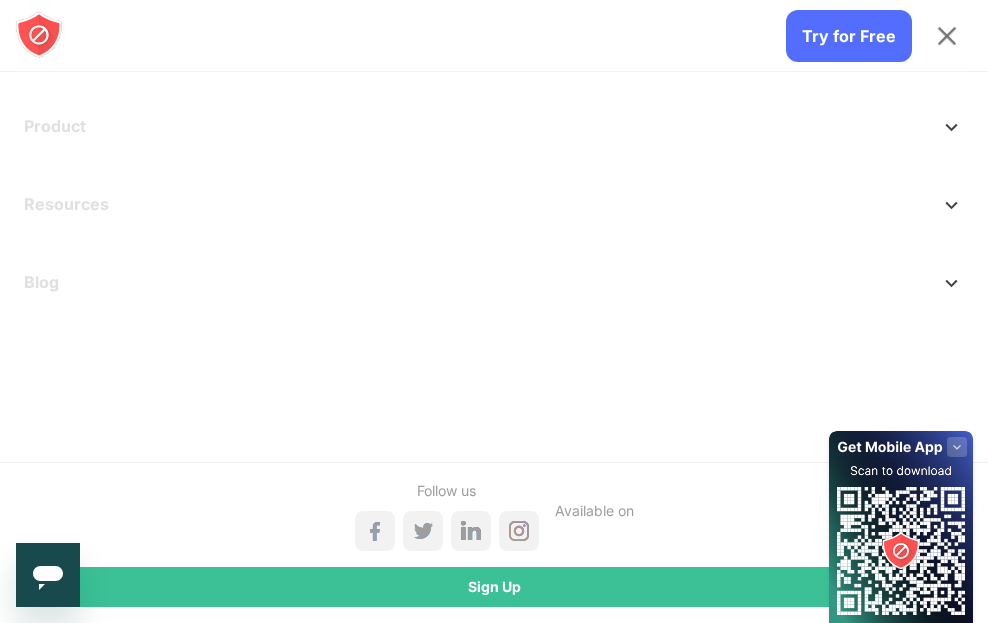 click on "Sign Up" at bounding box center [494, 587] 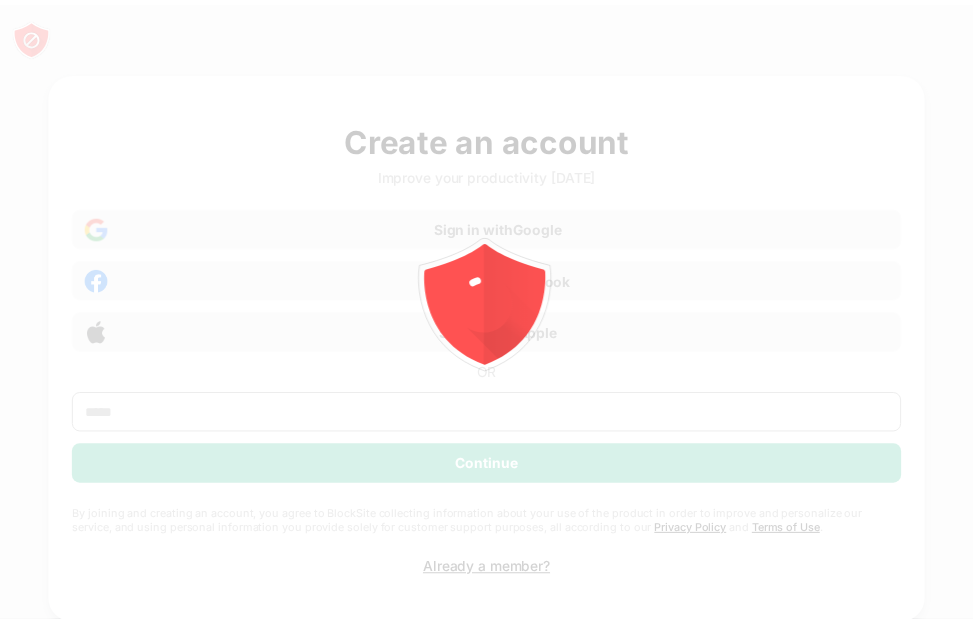 scroll, scrollTop: 0, scrollLeft: 0, axis: both 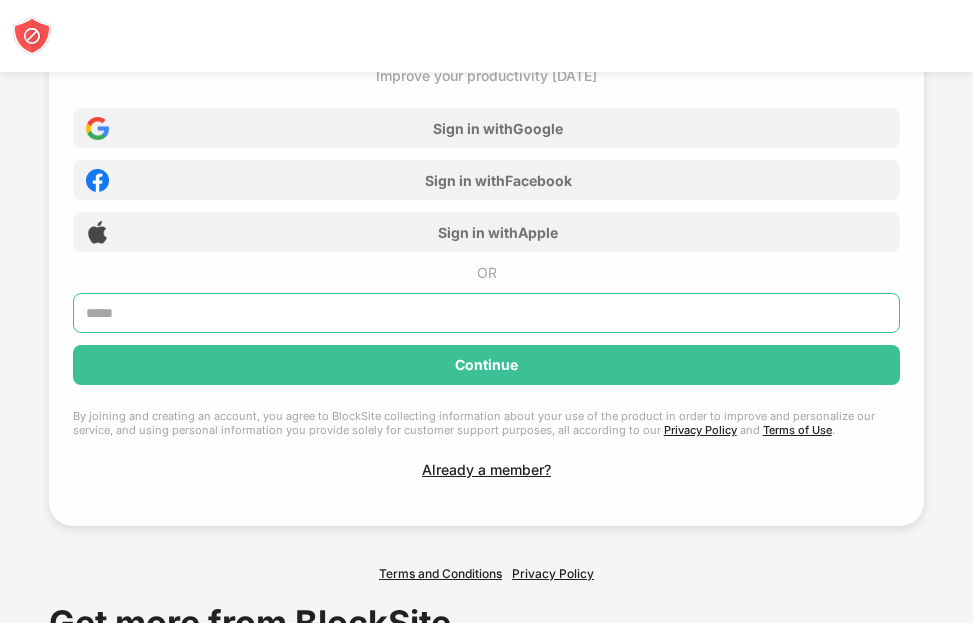 click at bounding box center (487, 313) 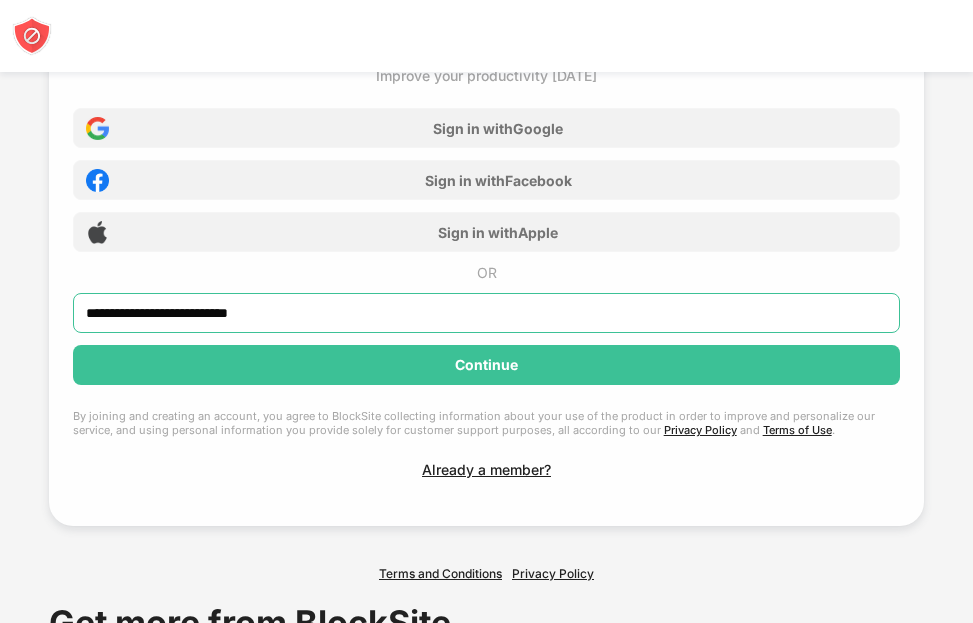 type on "**********" 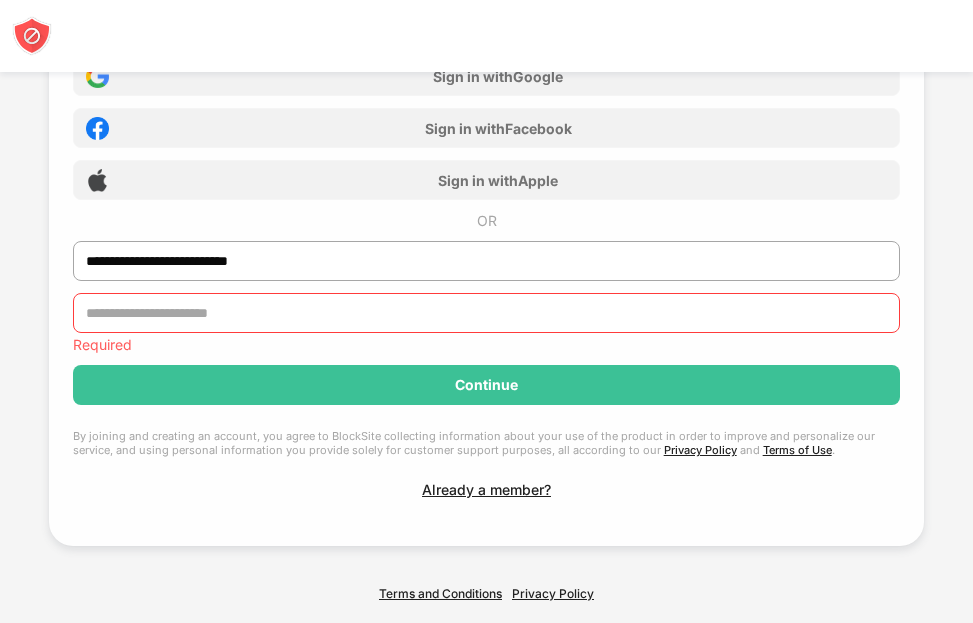 scroll, scrollTop: 172, scrollLeft: 0, axis: vertical 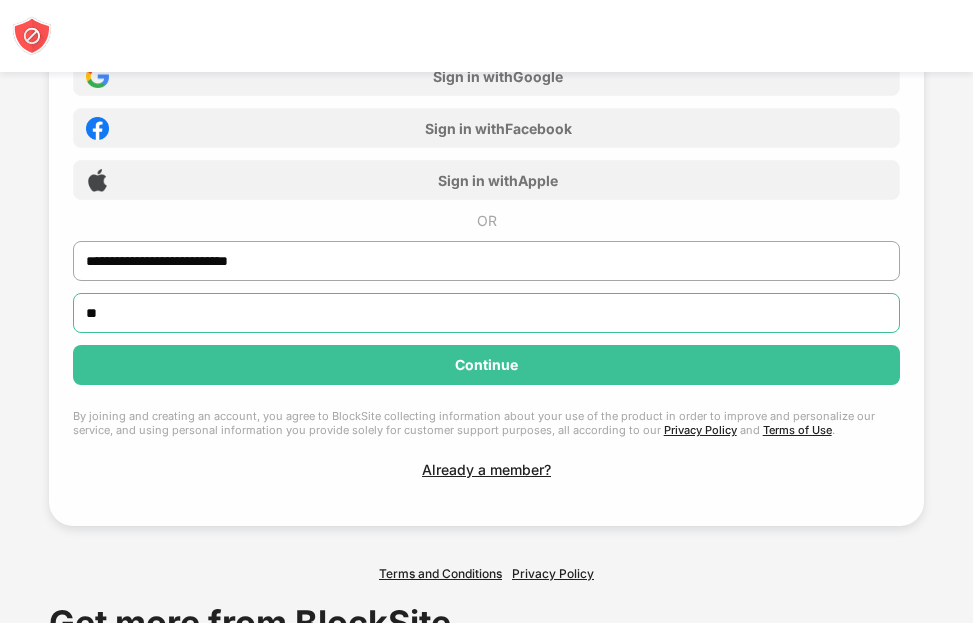 type on "*" 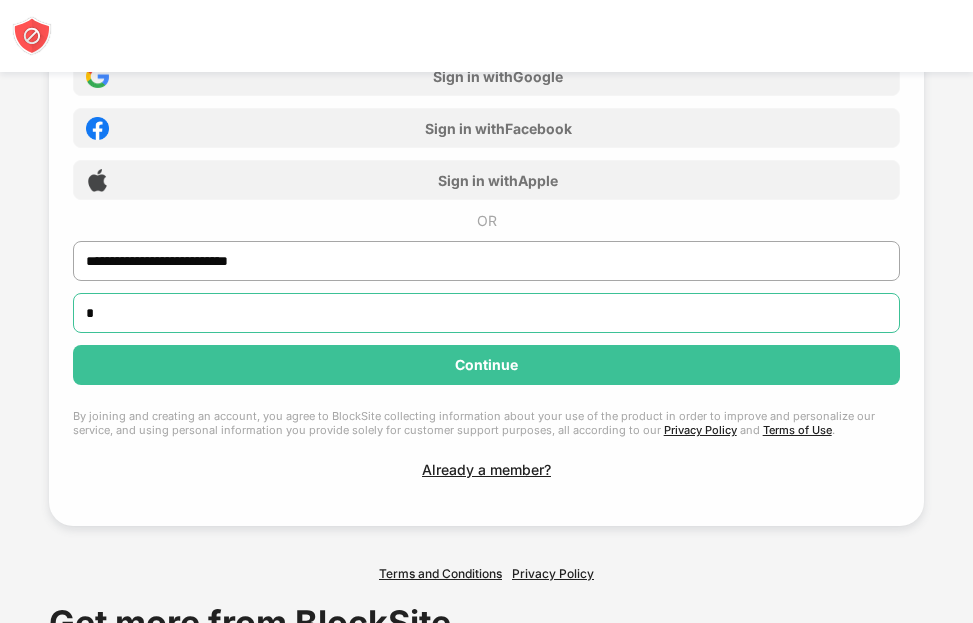type 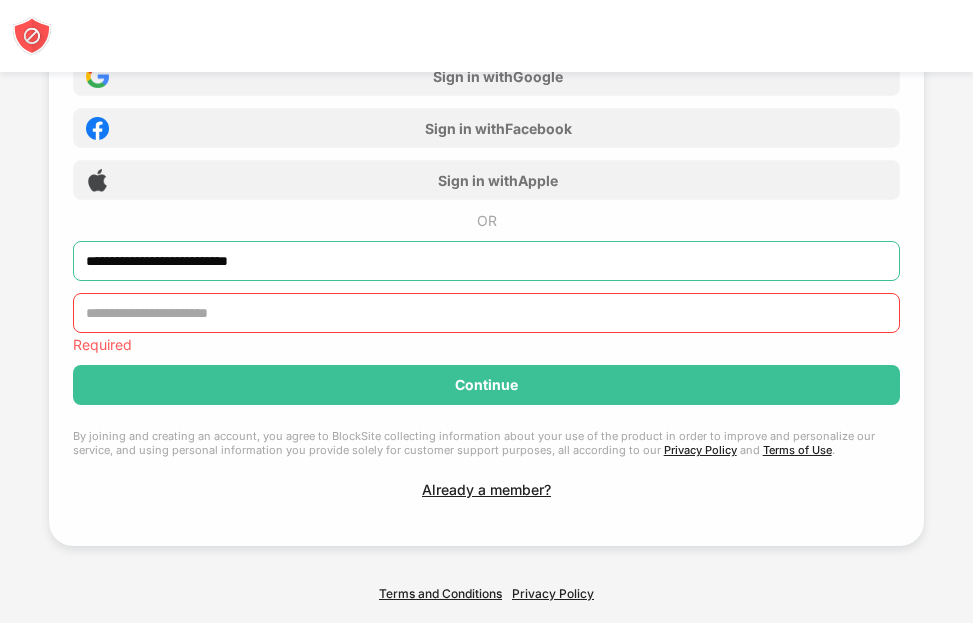 scroll, scrollTop: 172, scrollLeft: 0, axis: vertical 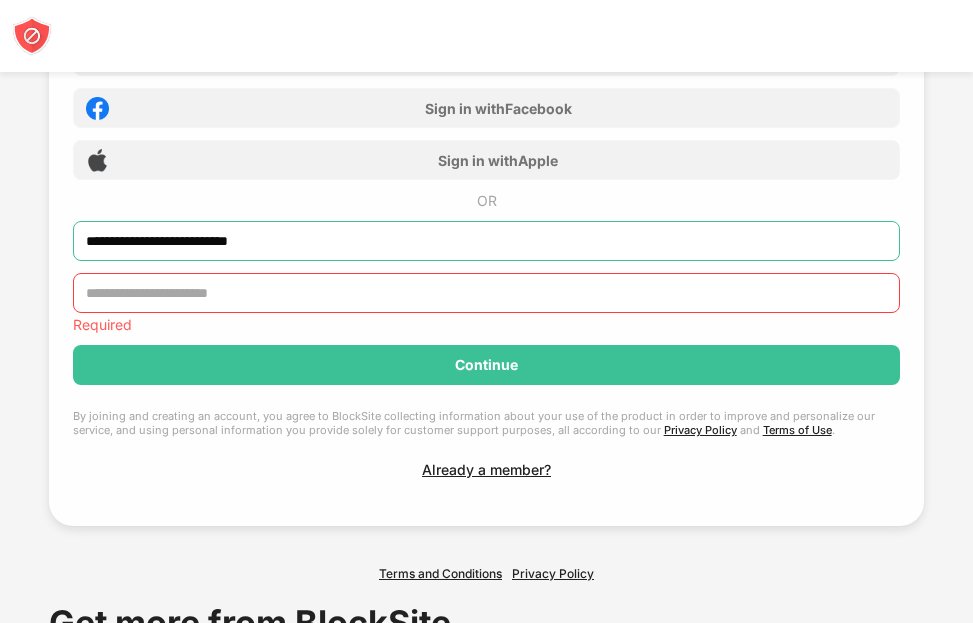 drag, startPoint x: 325, startPoint y: 263, endPoint x: 235, endPoint y: 273, distance: 90.55385 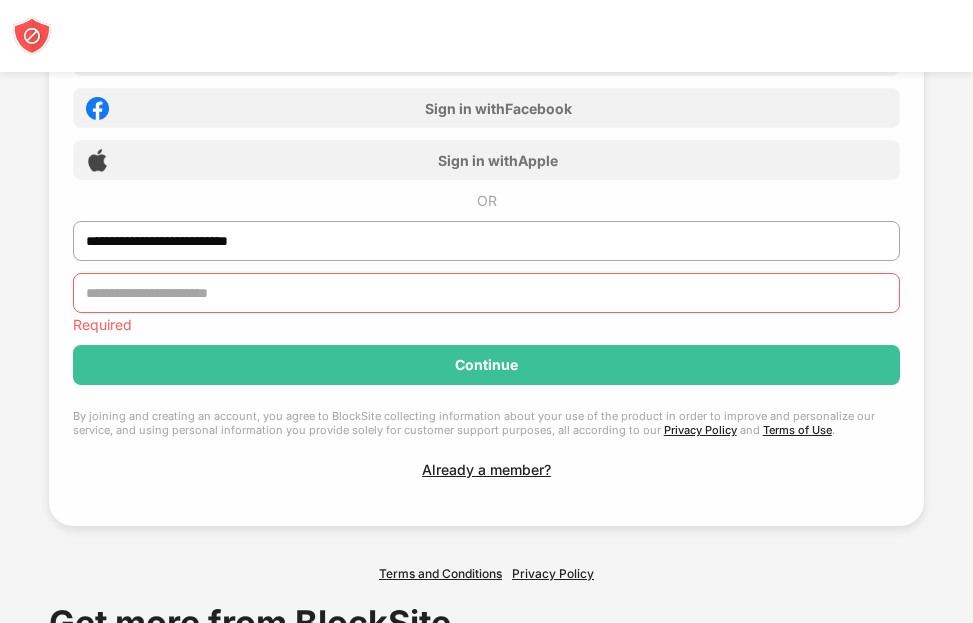 click at bounding box center [487, 293] 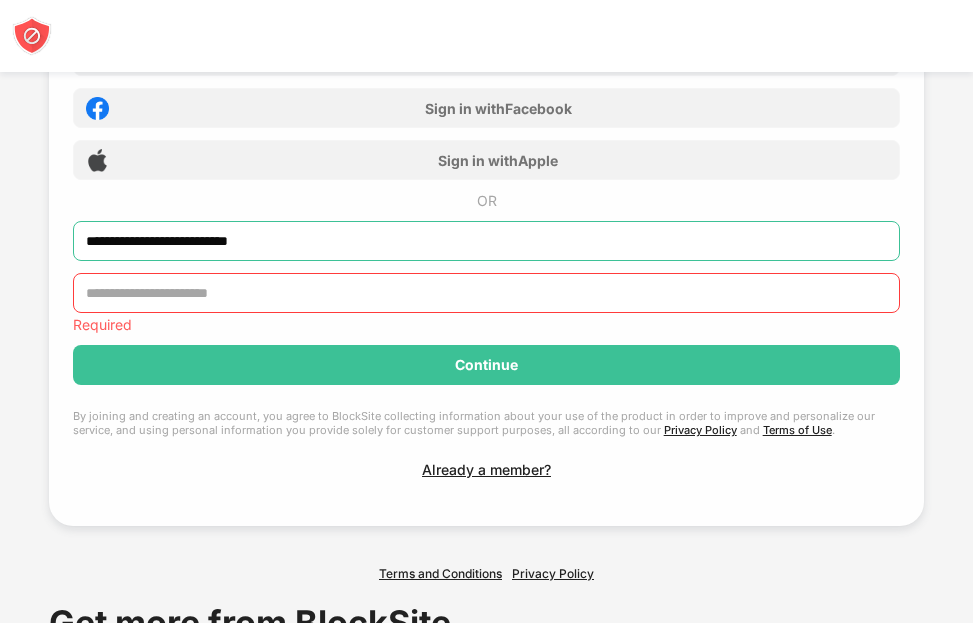 drag, startPoint x: 307, startPoint y: 253, endPoint x: 40, endPoint y: 240, distance: 267.31628 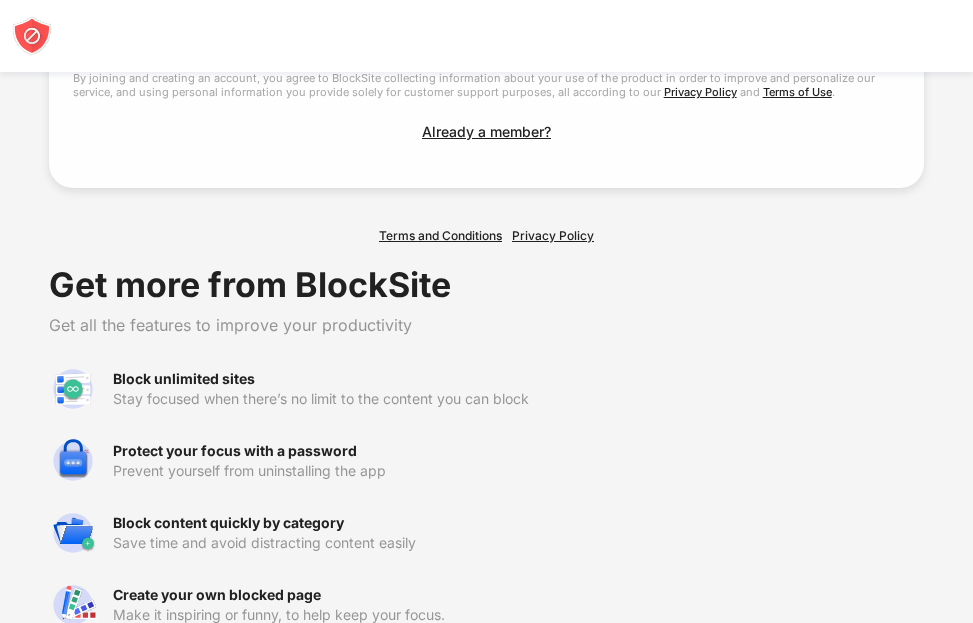 scroll, scrollTop: 700, scrollLeft: 0, axis: vertical 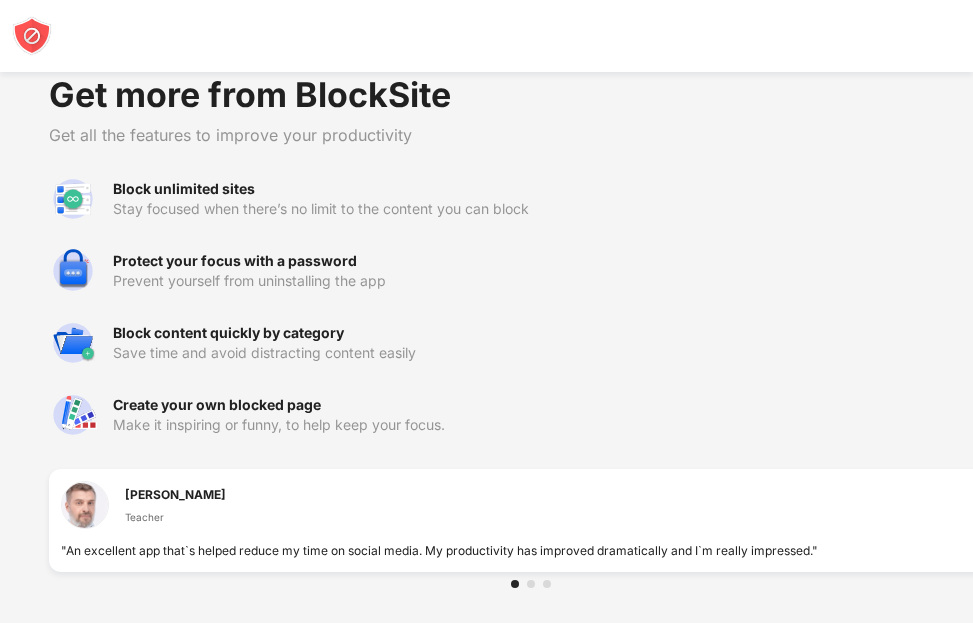 type 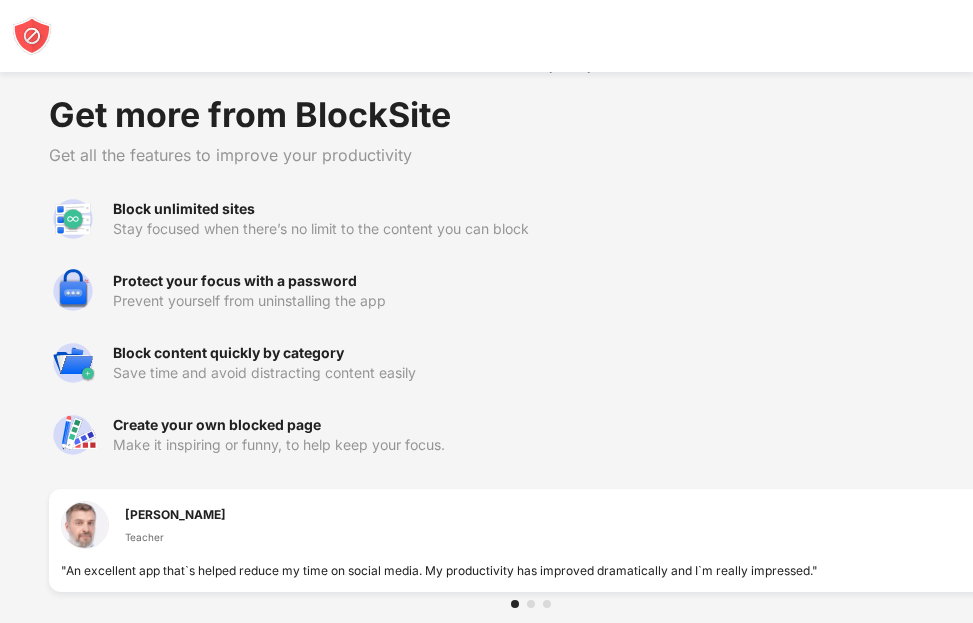 scroll, scrollTop: 720, scrollLeft: 0, axis: vertical 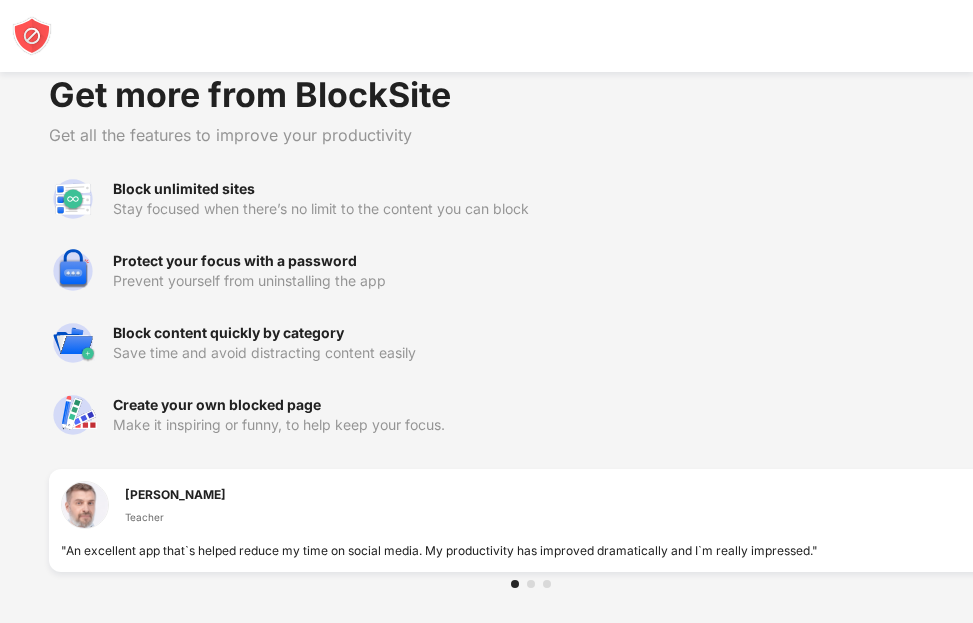 click on "Save time and avoid distracting content easily" at bounding box center (567, 353) 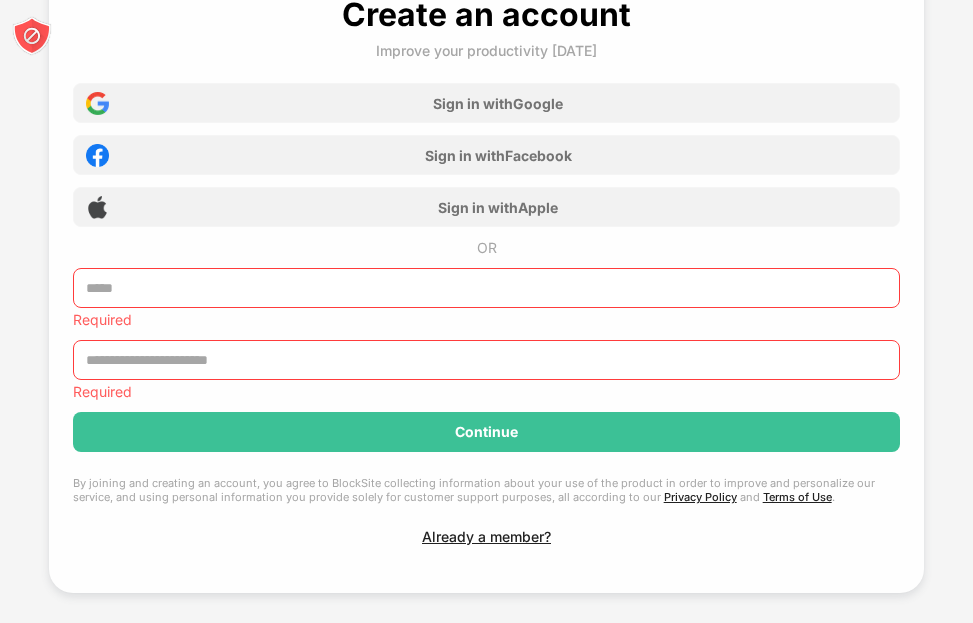 scroll, scrollTop: 0, scrollLeft: 0, axis: both 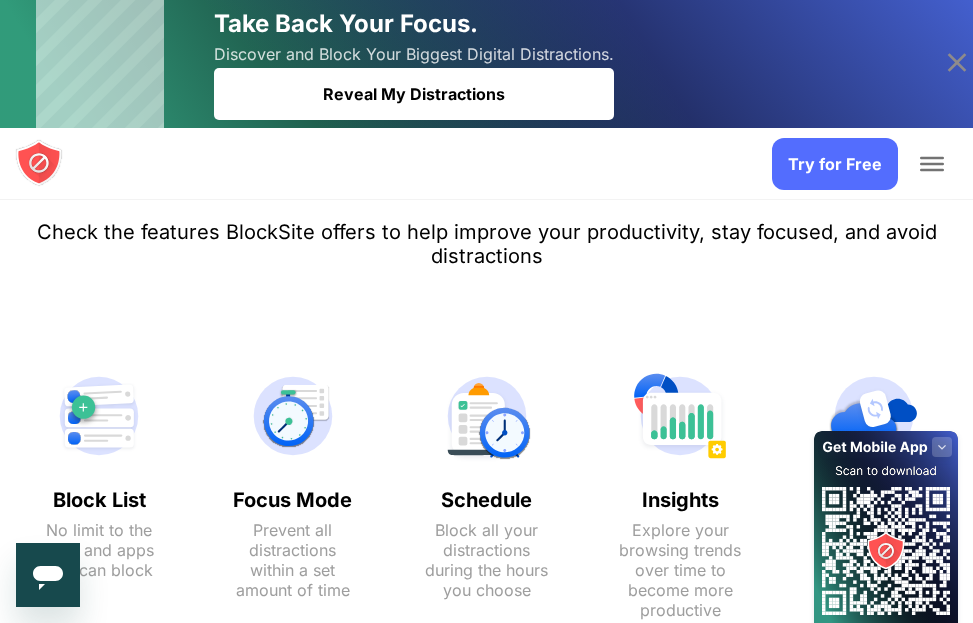 click 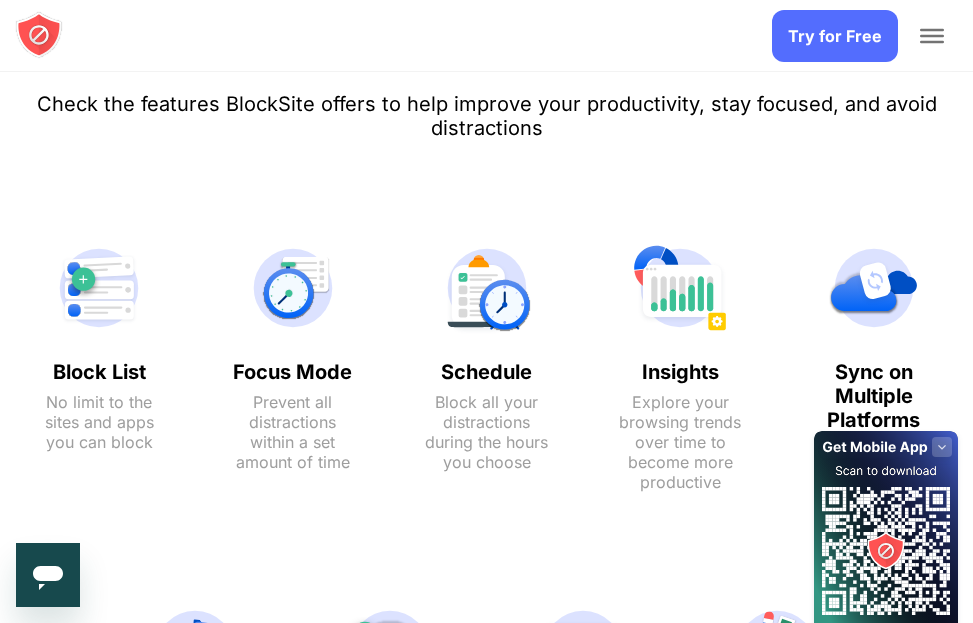 click on "Try for Free" at bounding box center [835, 36] 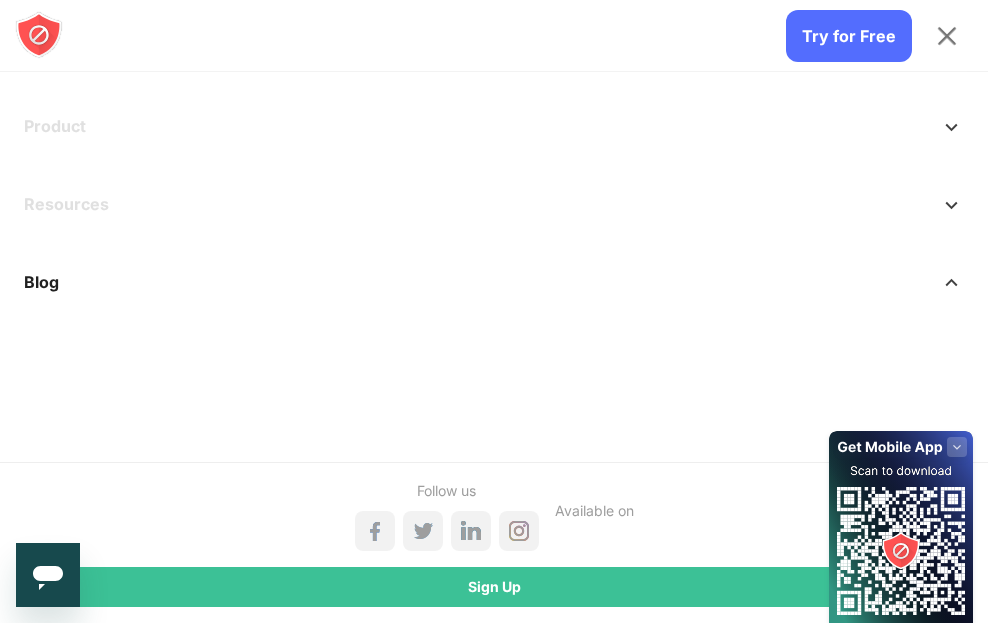 scroll, scrollTop: 1309, scrollLeft: 0, axis: vertical 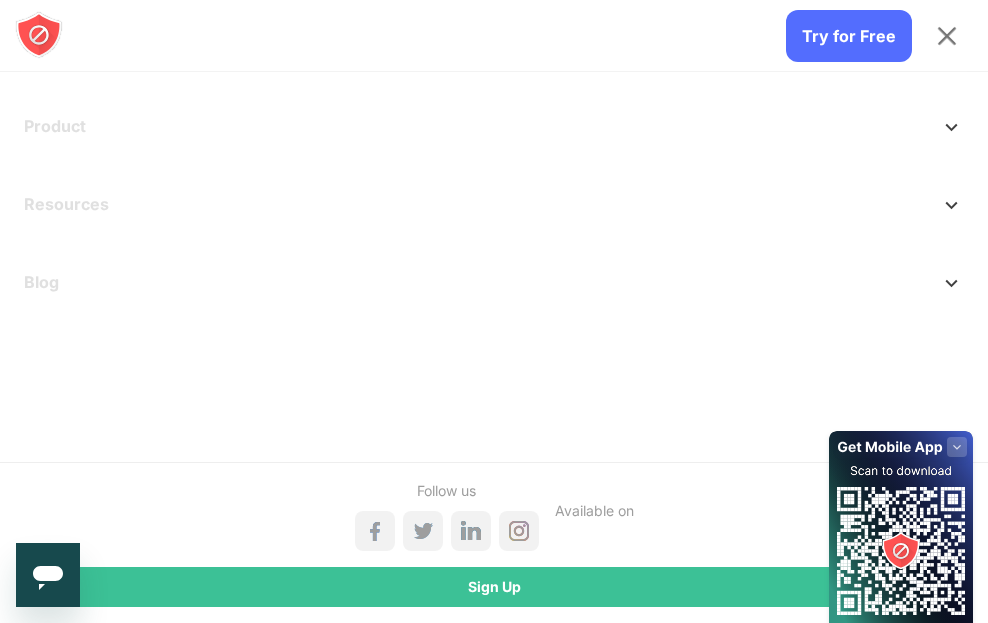 click on "Sign Up" at bounding box center (494, 587) 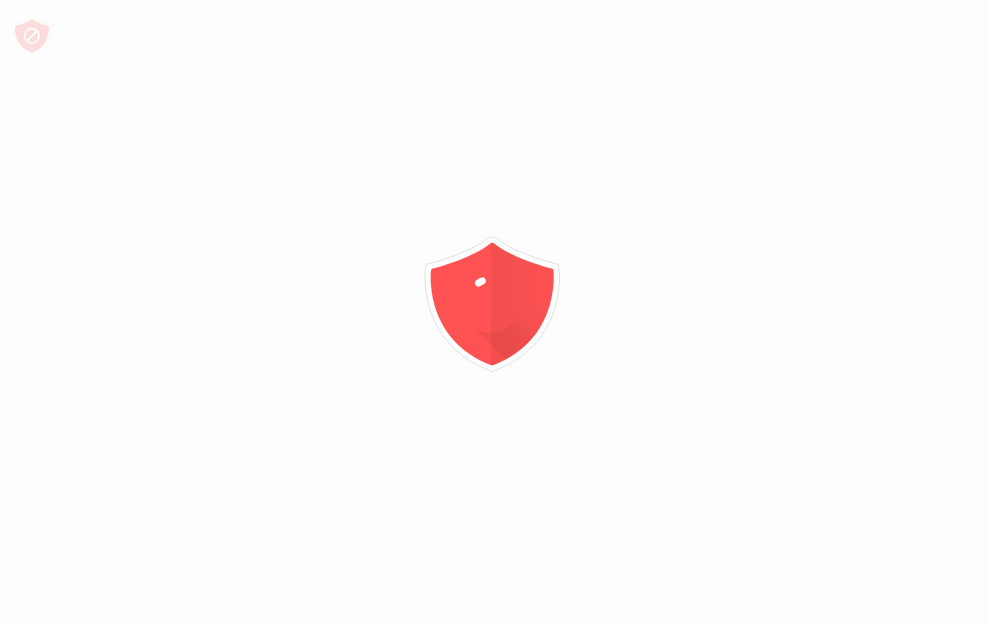 scroll, scrollTop: 0, scrollLeft: 0, axis: both 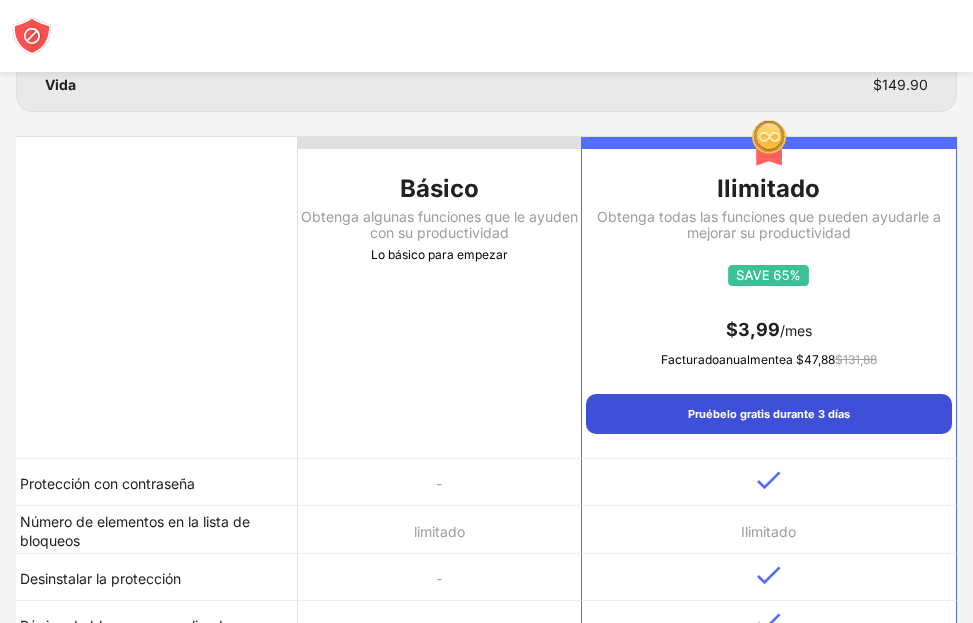 click on "Pruébelo gratis durante 3 días" at bounding box center (769, 414) 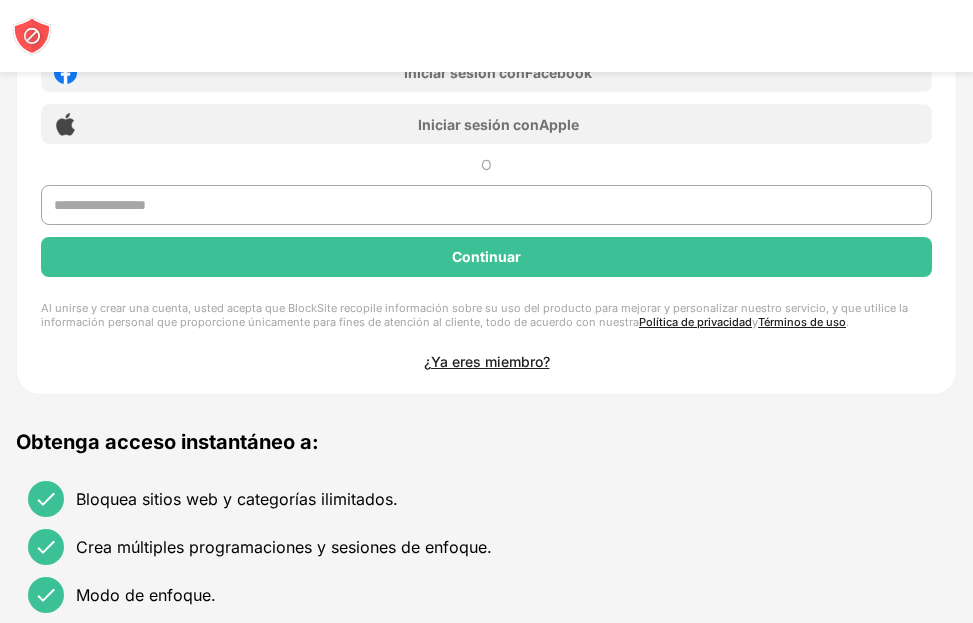 scroll, scrollTop: 700, scrollLeft: 0, axis: vertical 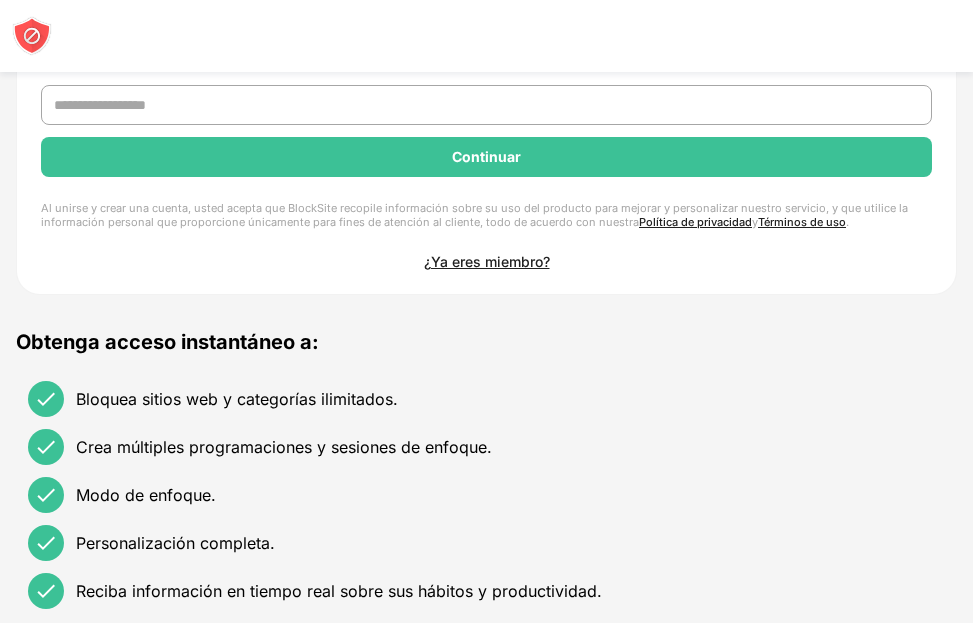 click on "Obtenga acceso instantáneo a:" at bounding box center (167, 342) 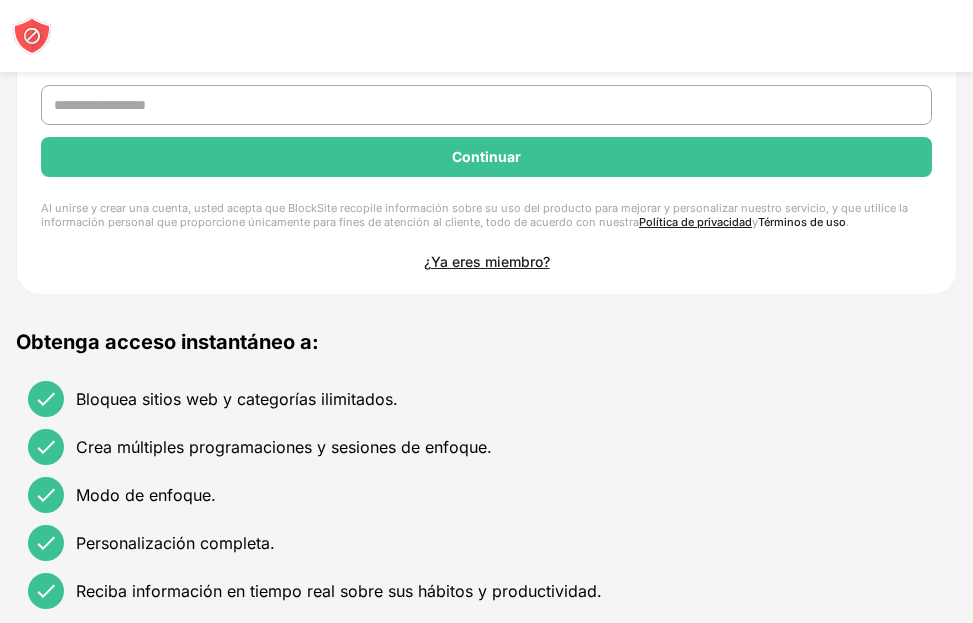 click on "Términos de uso" at bounding box center (802, 222) 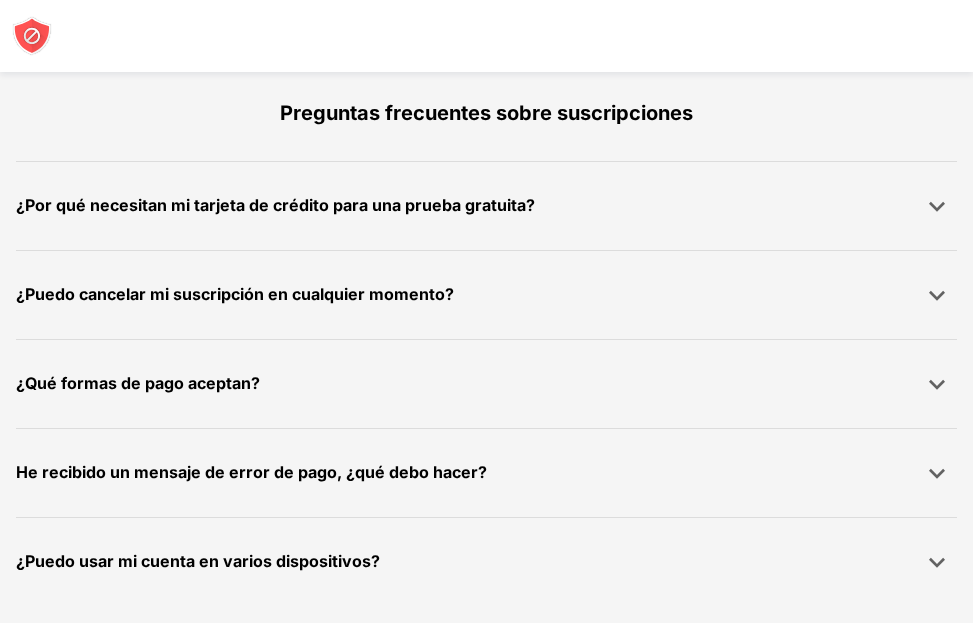 scroll, scrollTop: 1734, scrollLeft: 0, axis: vertical 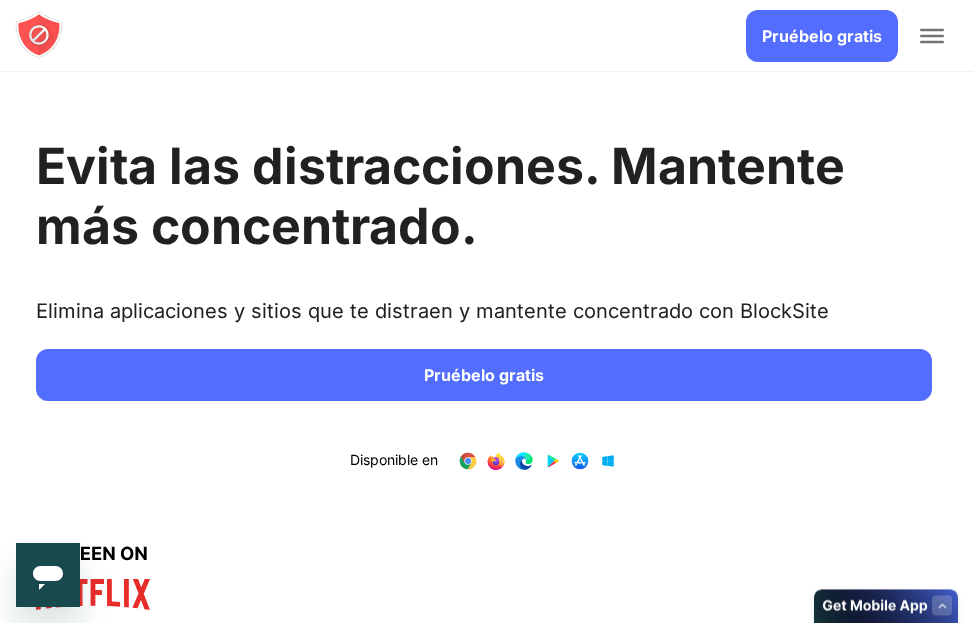 click on "Evita las distracciones. Mantente más concentrado." at bounding box center [484, 196] 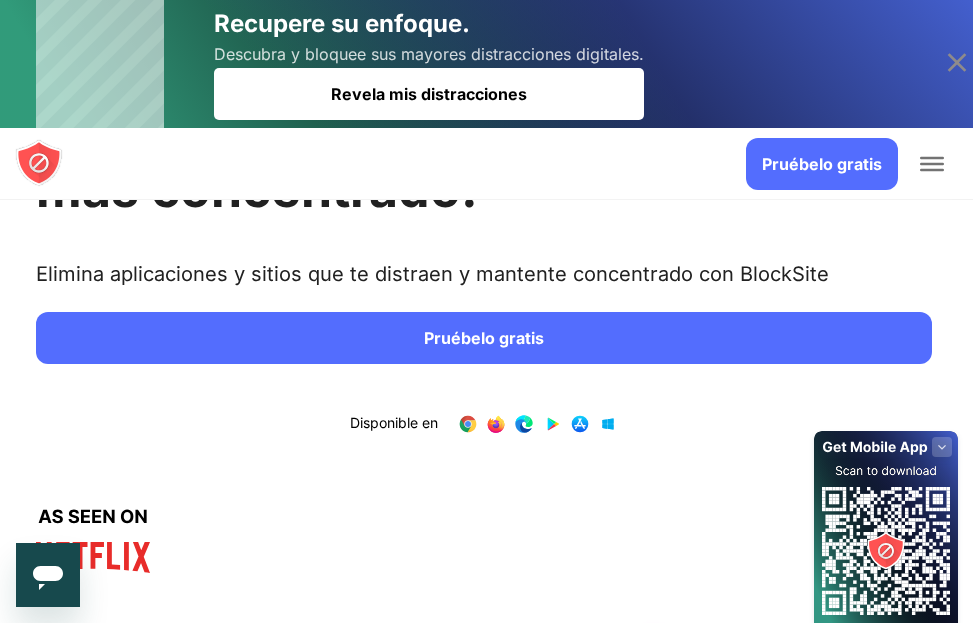 scroll, scrollTop: 200, scrollLeft: 0, axis: vertical 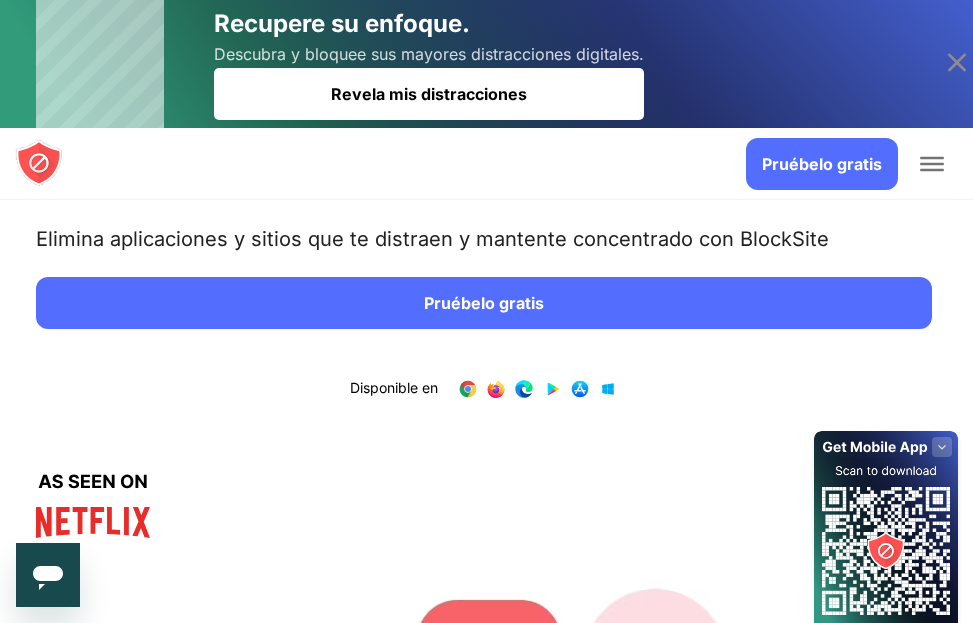 click on "Pruébelo gratis" at bounding box center (484, 303) 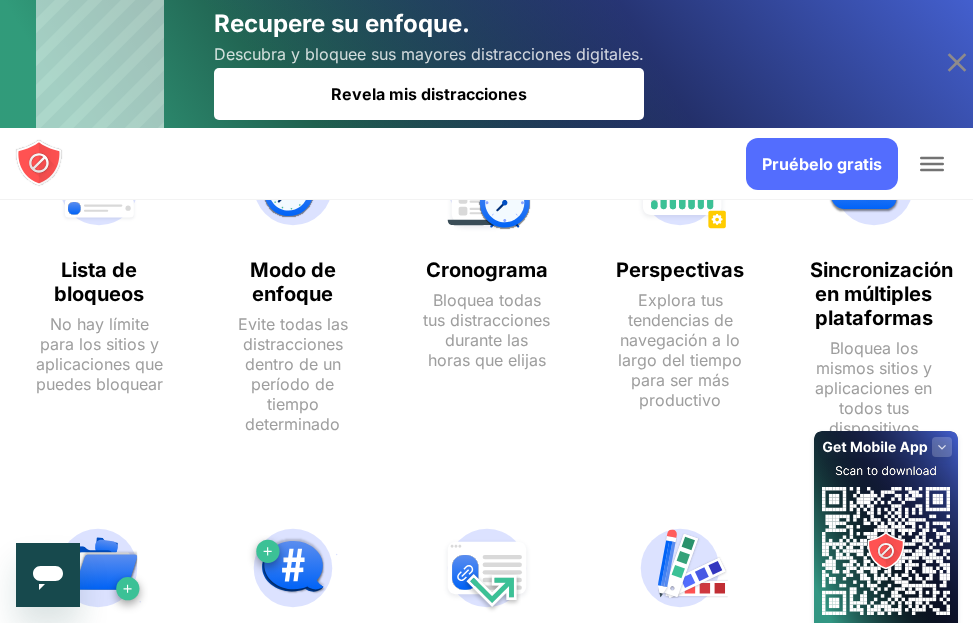 scroll, scrollTop: 1523, scrollLeft: 0, axis: vertical 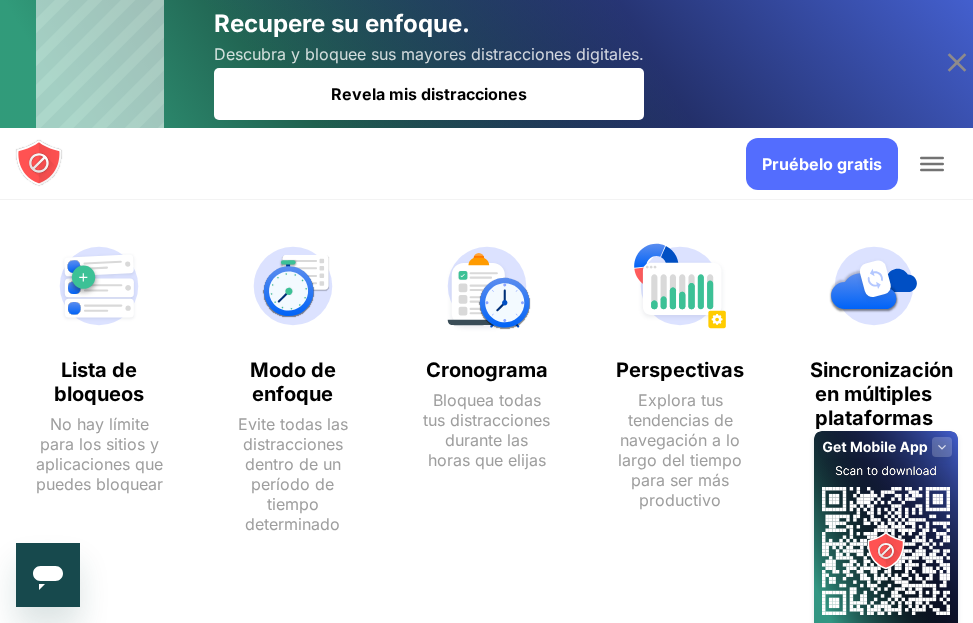click on "Cronograma" at bounding box center [487, 370] 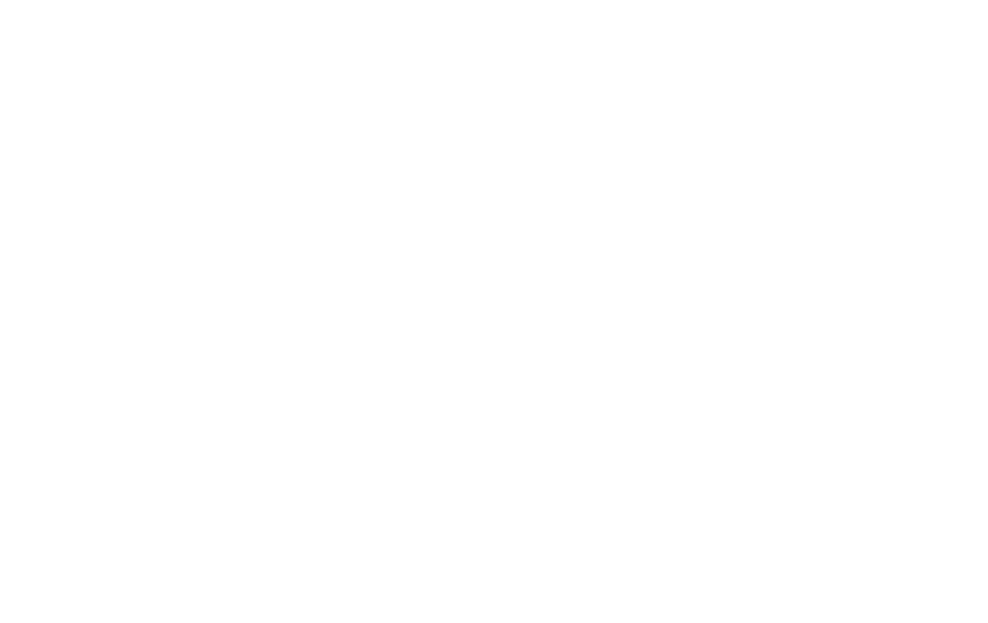 scroll, scrollTop: 0, scrollLeft: 0, axis: both 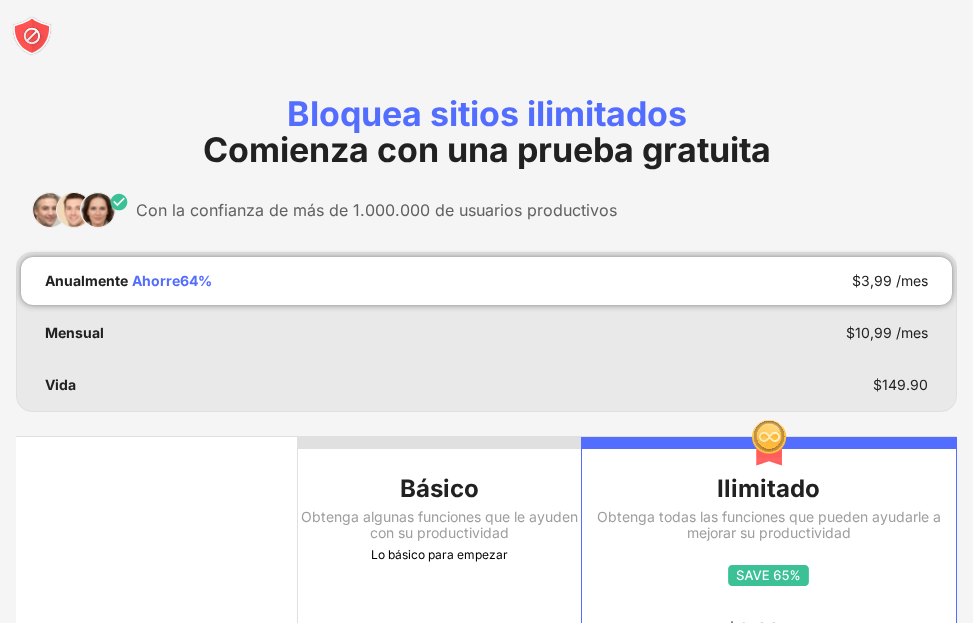 click at bounding box center (80, 210) 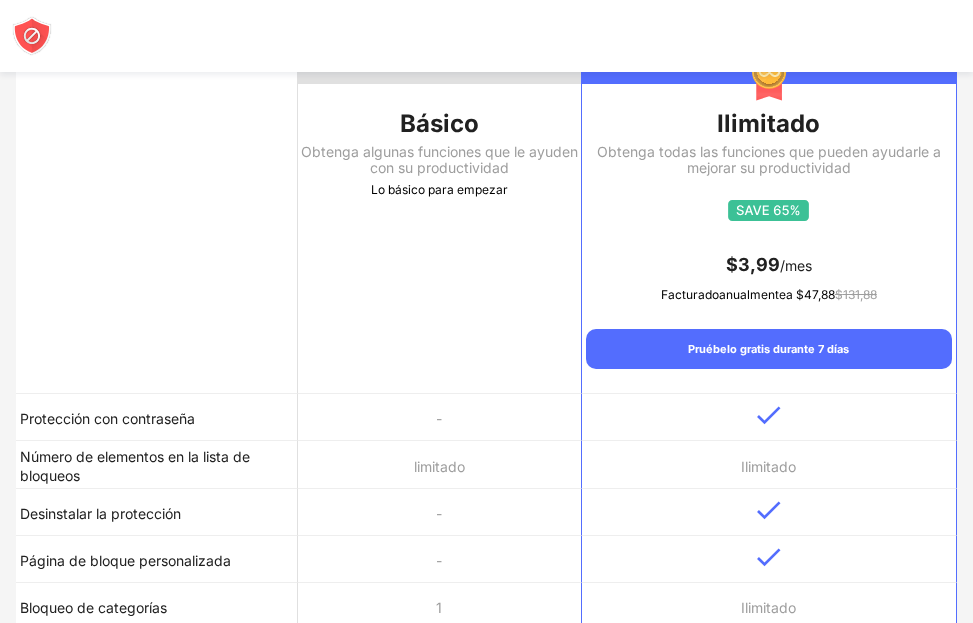 scroll, scrollTop: 400, scrollLeft: 0, axis: vertical 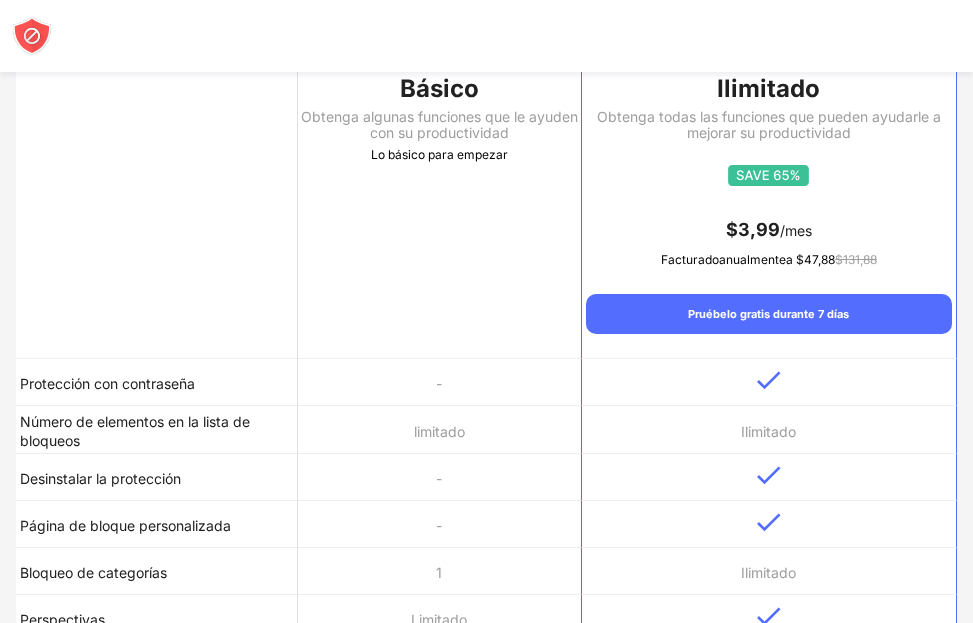 click at bounding box center [769, 380] 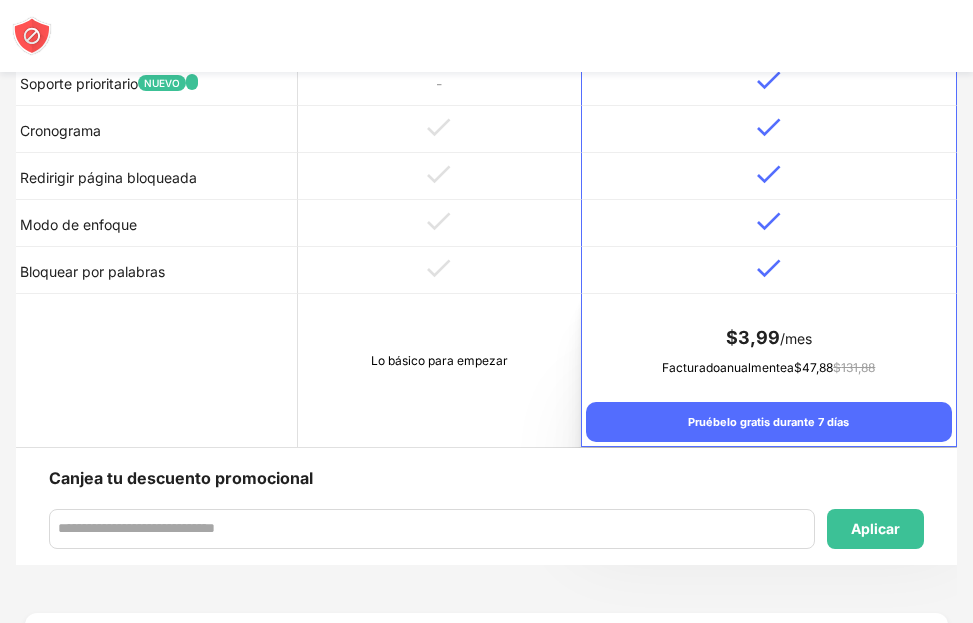 scroll, scrollTop: 1200, scrollLeft: 0, axis: vertical 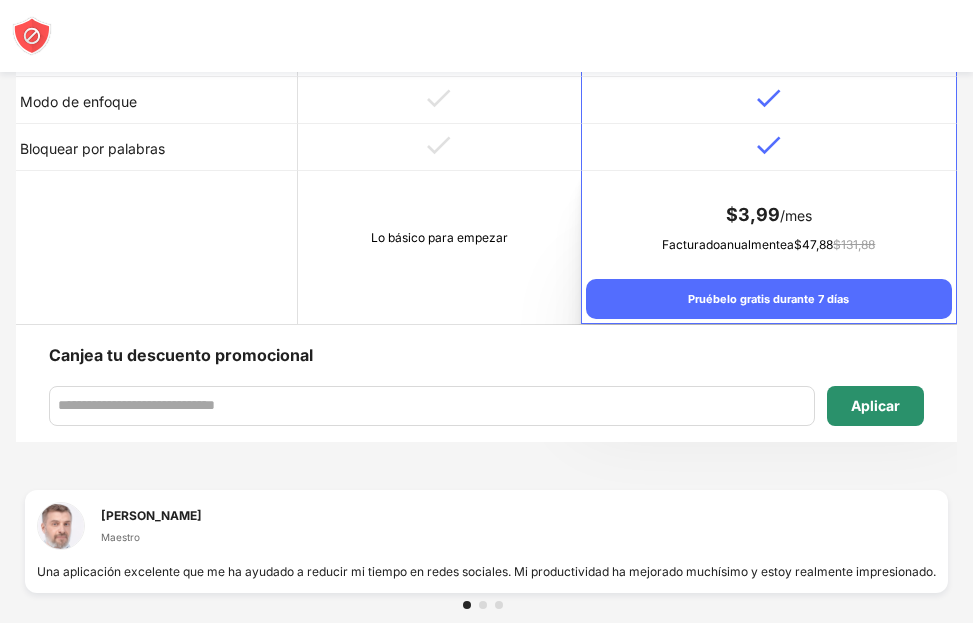 click on "Aplicar" at bounding box center (875, 405) 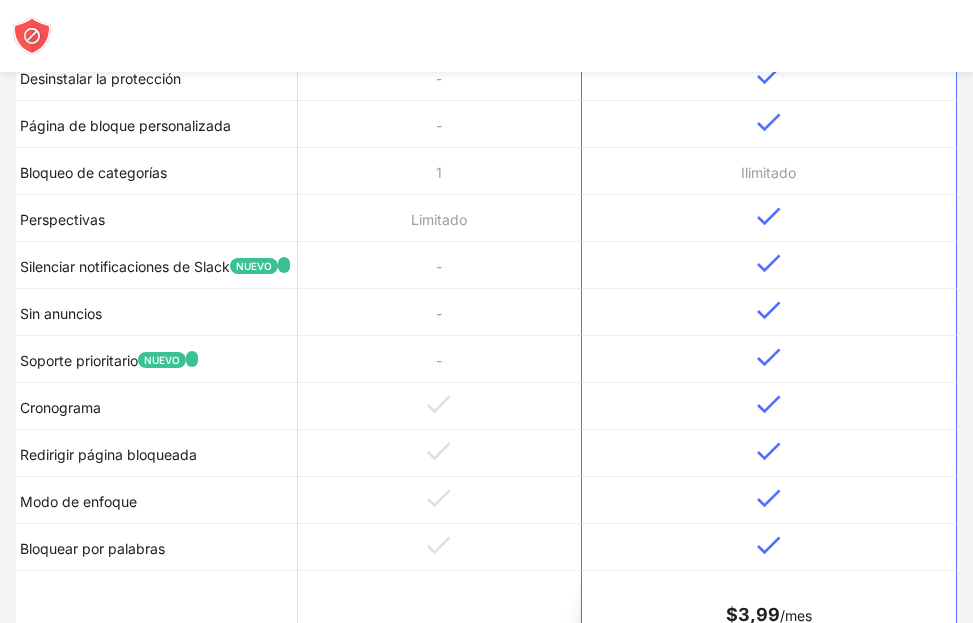 scroll, scrollTop: 1100, scrollLeft: 0, axis: vertical 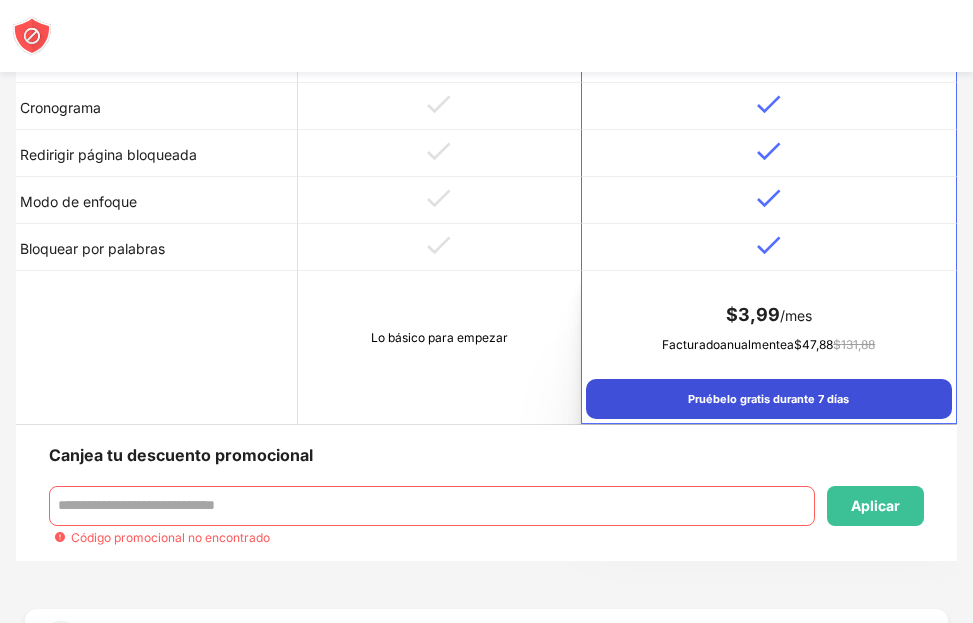 click on "Pruébelo gratis durante 7 días" at bounding box center (768, 399) 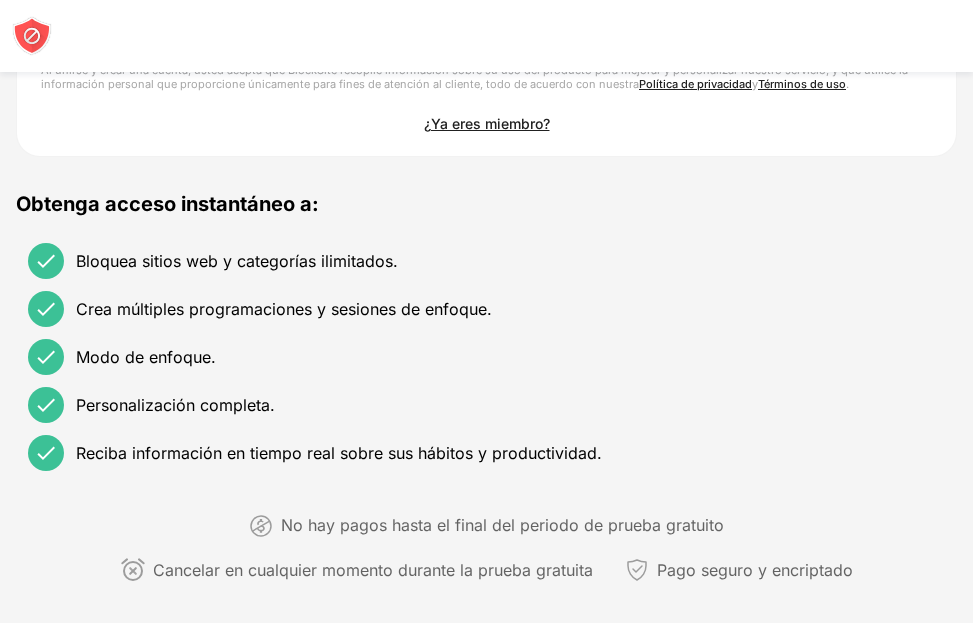 scroll, scrollTop: 834, scrollLeft: 0, axis: vertical 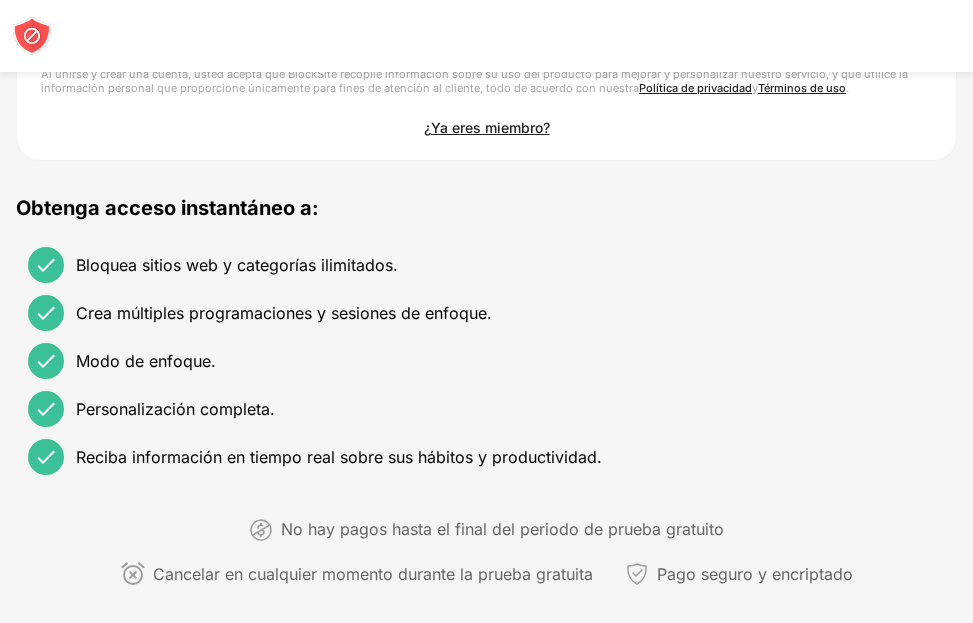 click at bounding box center [46, 265] 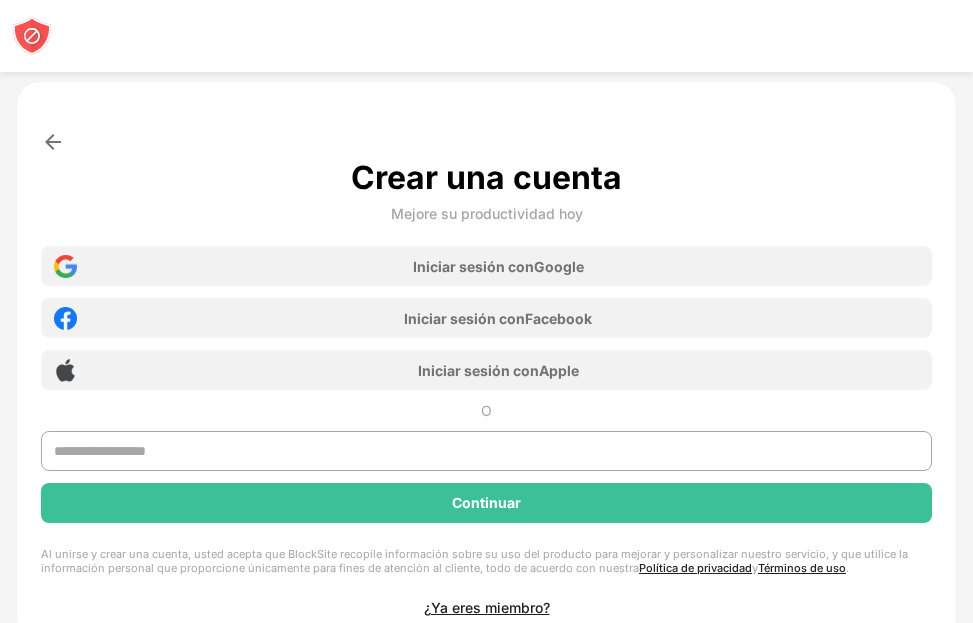 scroll, scrollTop: 334, scrollLeft: 0, axis: vertical 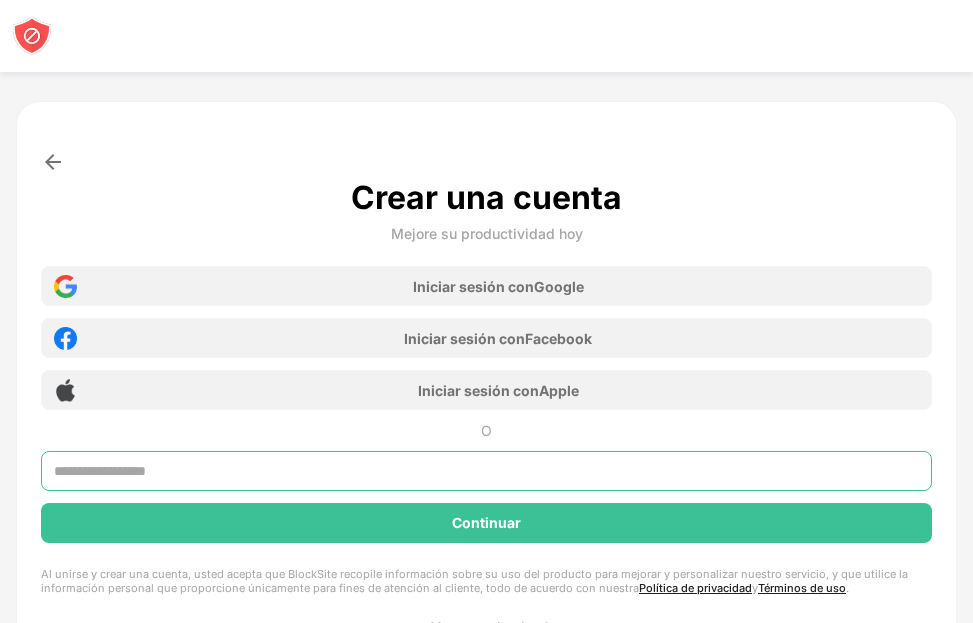click at bounding box center (486, 471) 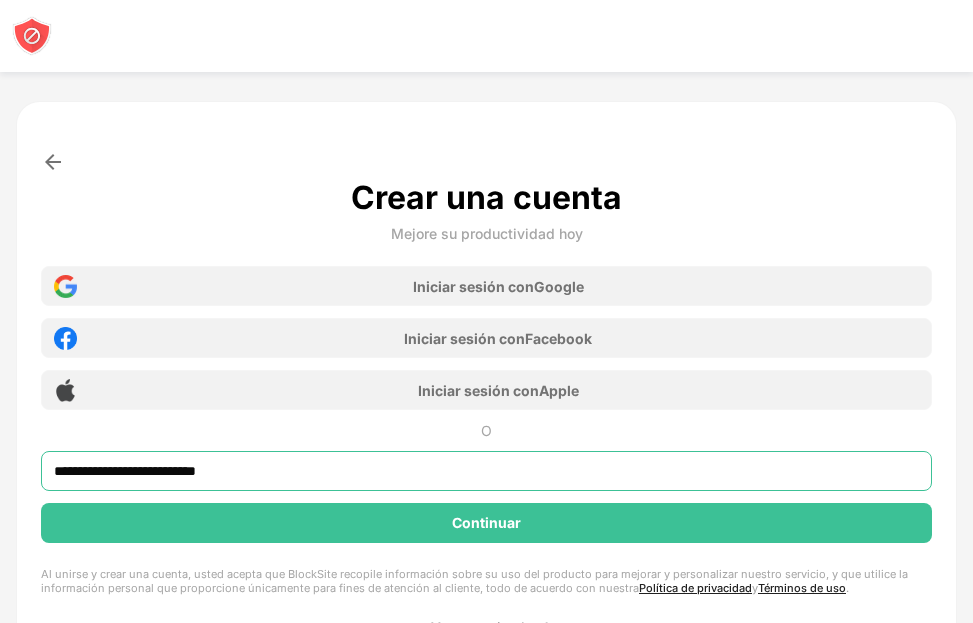 type on "**********" 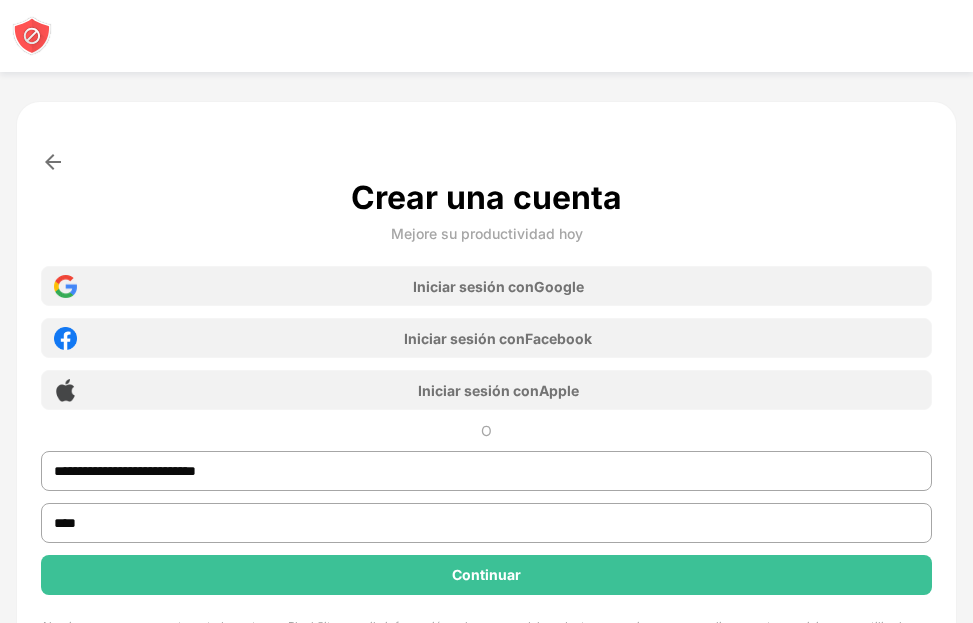 type on "****" 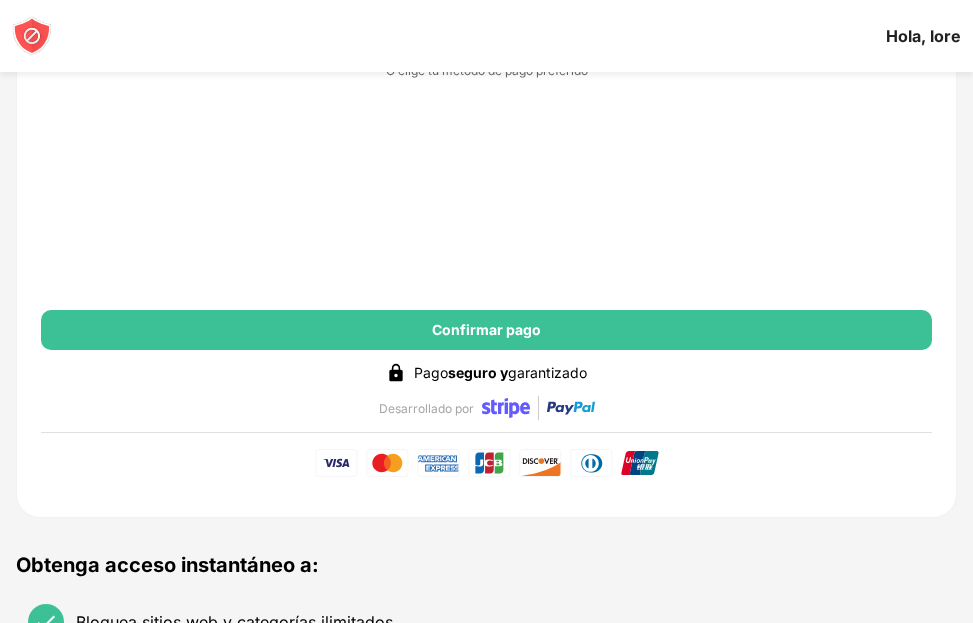 scroll, scrollTop: 434, scrollLeft: 0, axis: vertical 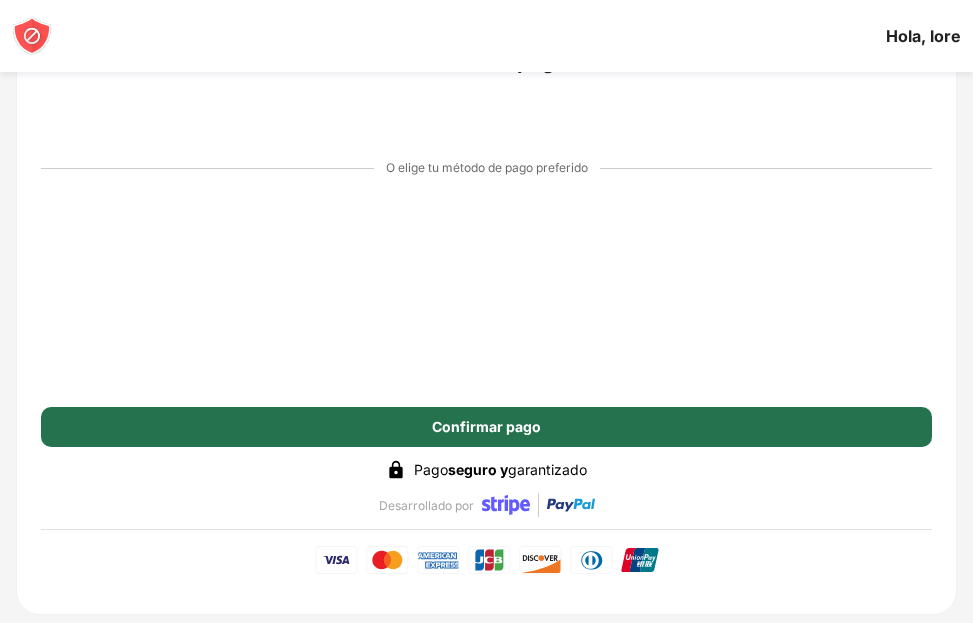 click on "Confirmar pago" at bounding box center (486, 427) 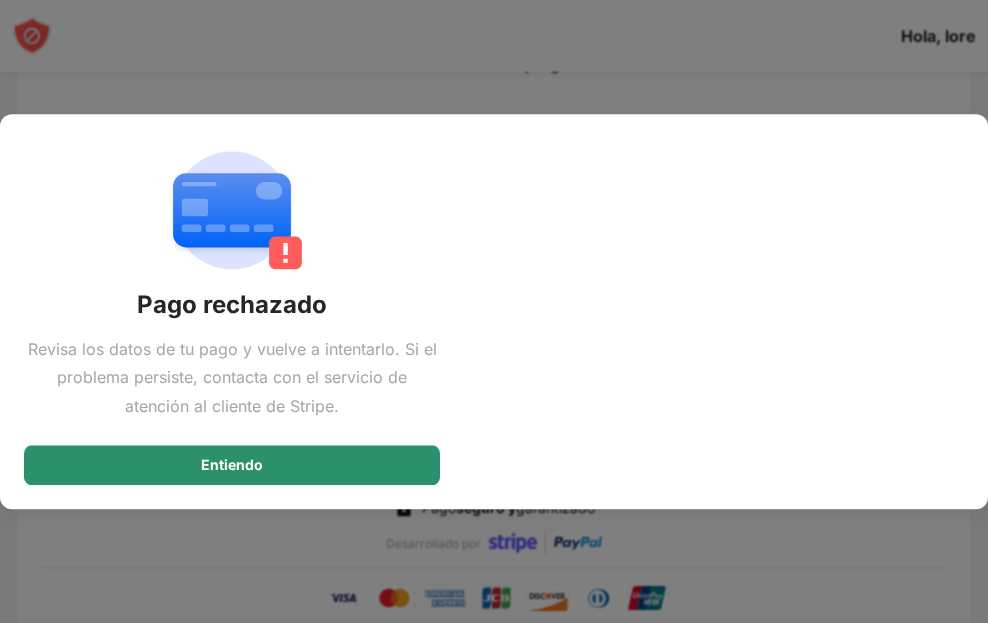 click on "Entiendo" at bounding box center (232, 464) 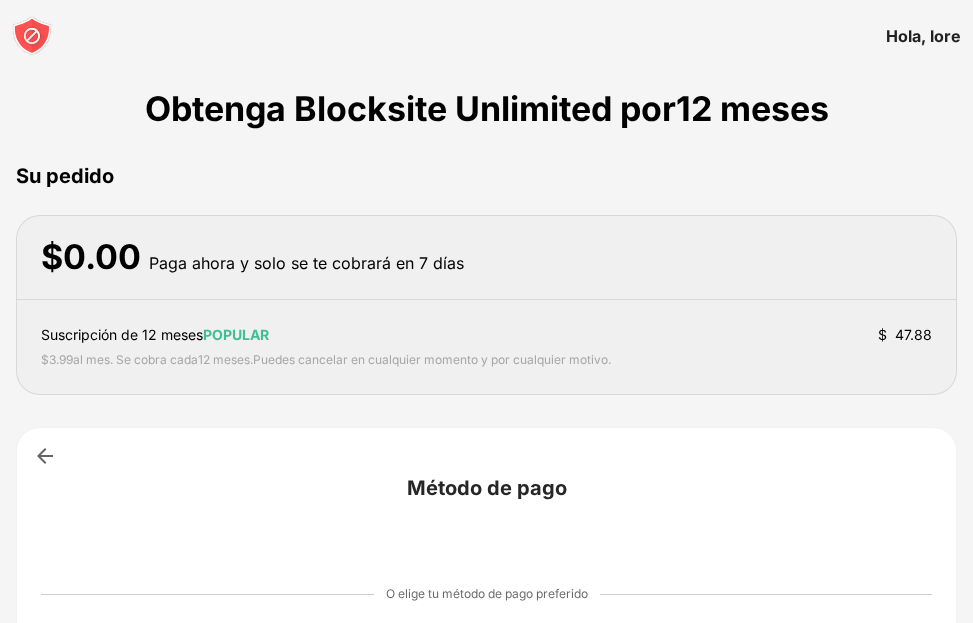 scroll, scrollTop: 0, scrollLeft: 0, axis: both 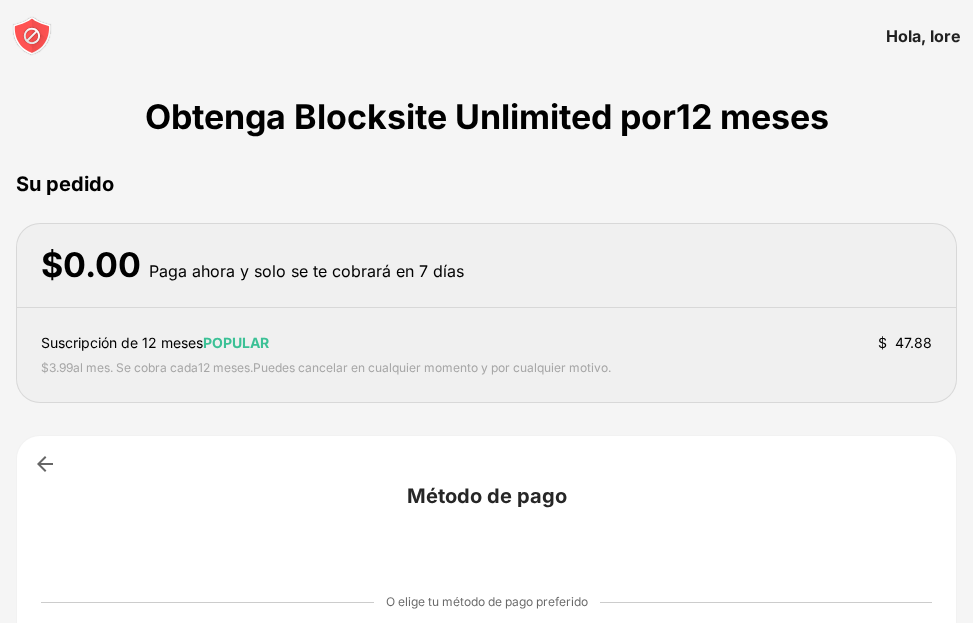 click on "Paga ahora y solo se te cobrará en 7 días" at bounding box center [306, 271] 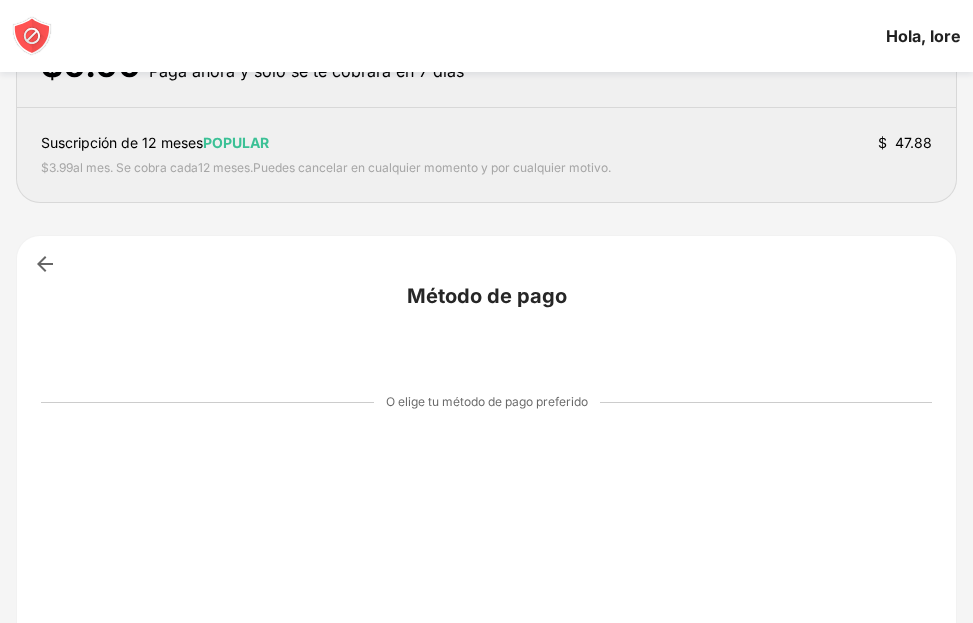 scroll, scrollTop: 300, scrollLeft: 0, axis: vertical 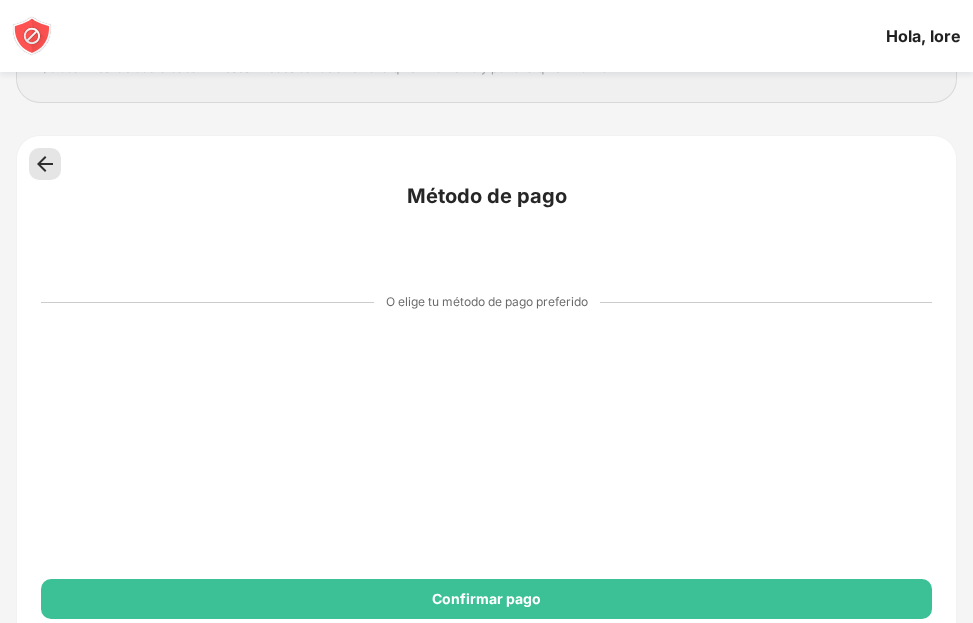 click at bounding box center (45, 164) 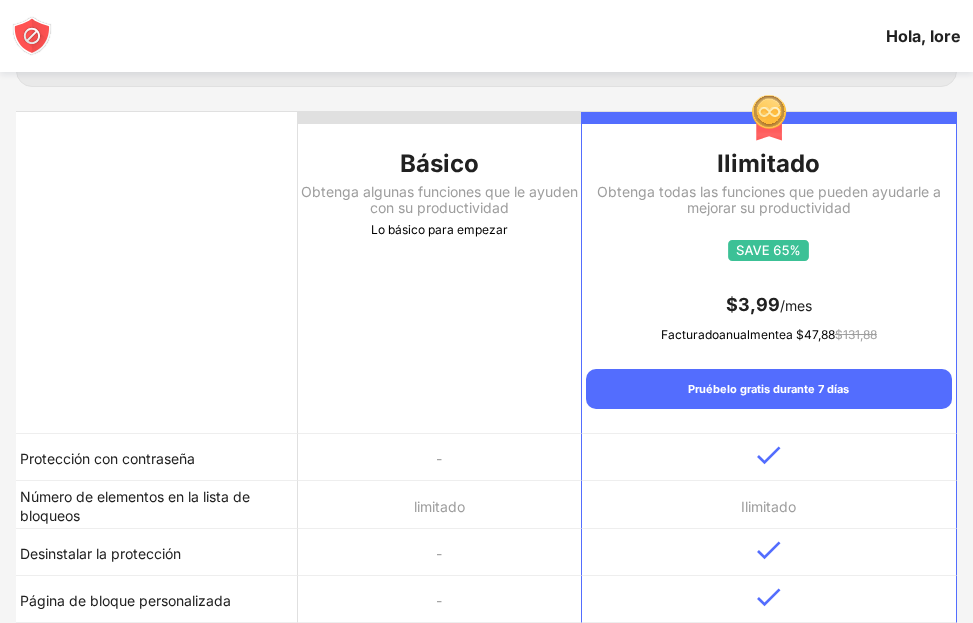 scroll, scrollTop: 400, scrollLeft: 0, axis: vertical 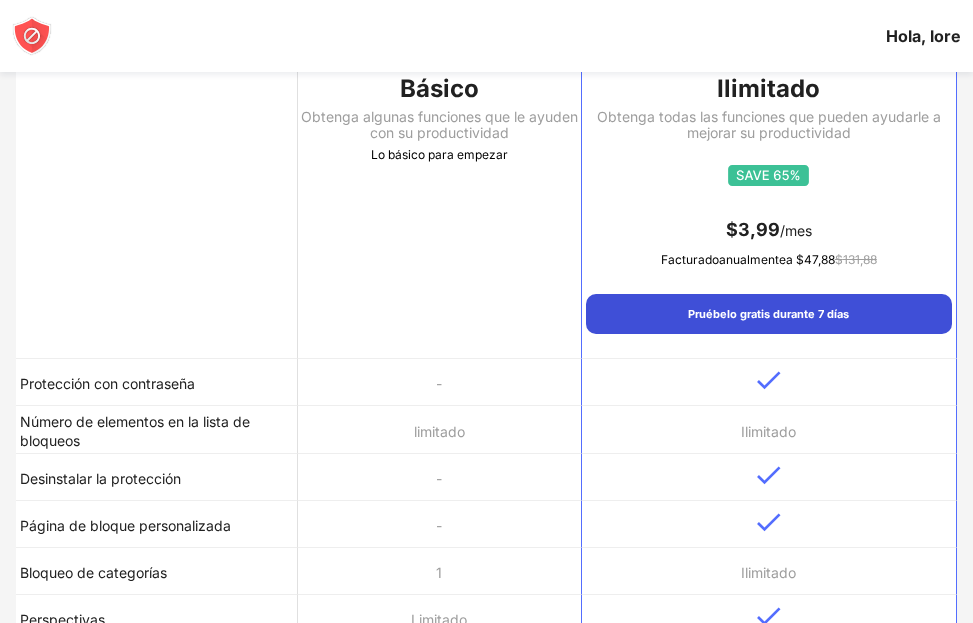 click on "Pruébelo gratis durante 7 días" at bounding box center (768, 314) 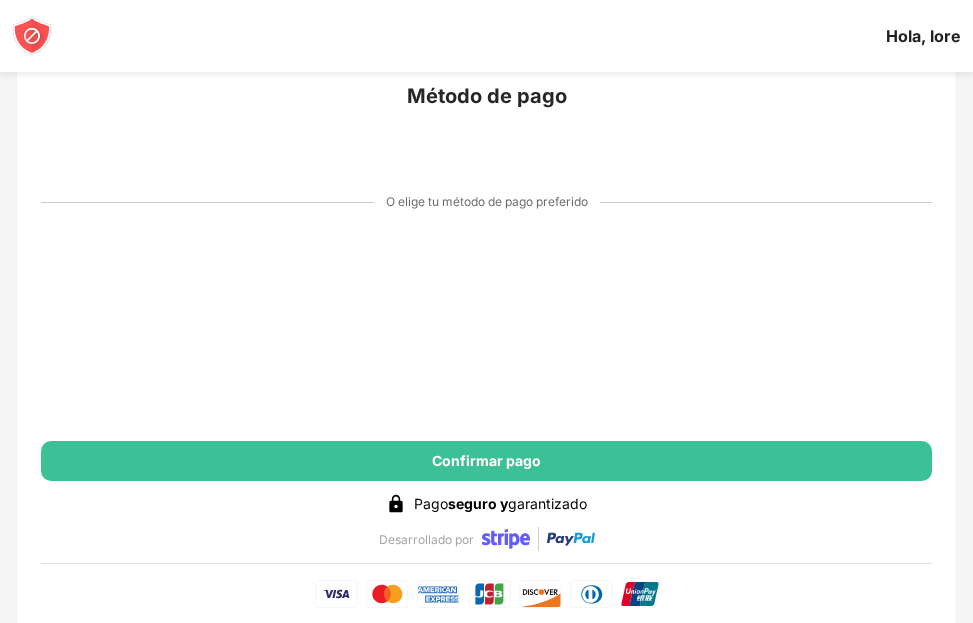 click on "O elige tu método de pago preferido" at bounding box center (487, 201) 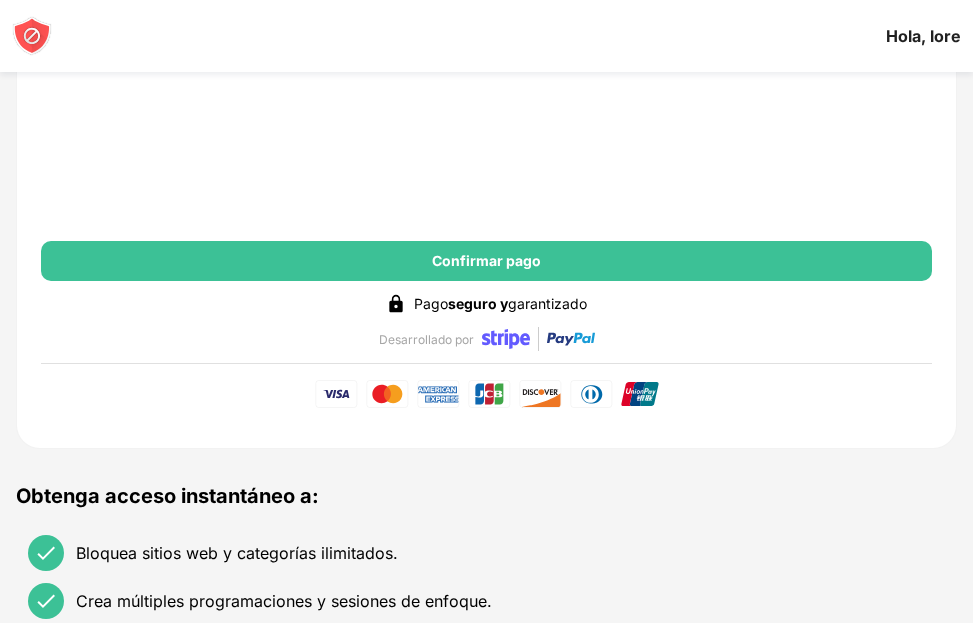 scroll, scrollTop: 800, scrollLeft: 0, axis: vertical 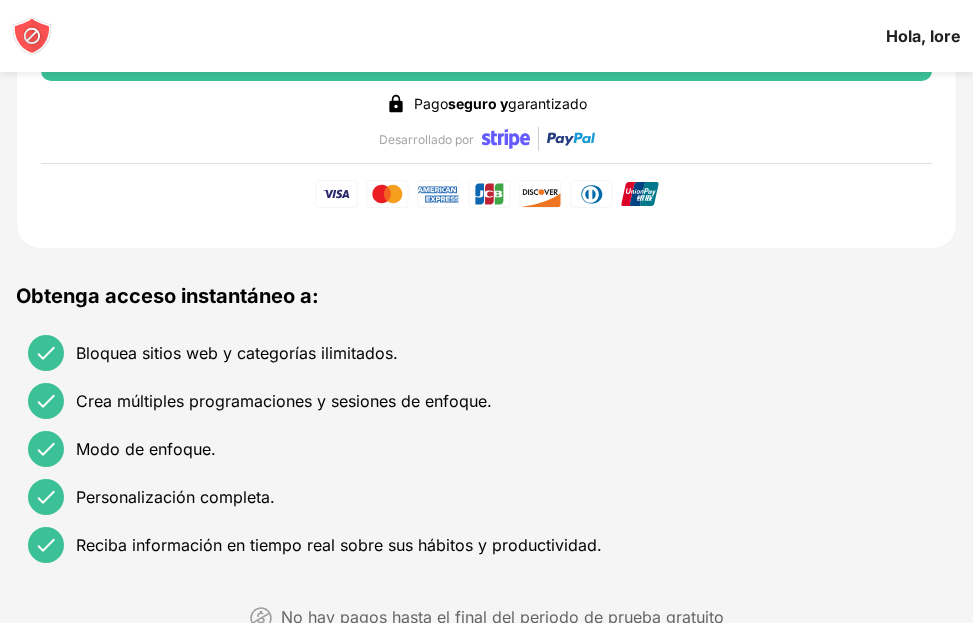 click at bounding box center (336, 194) 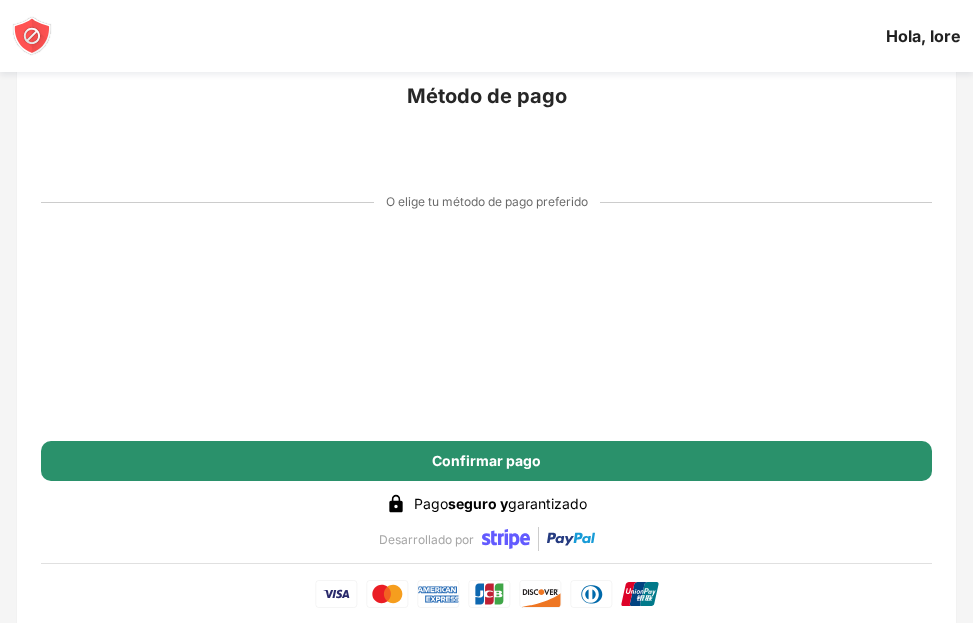 click on "Confirmar pago" at bounding box center (486, 461) 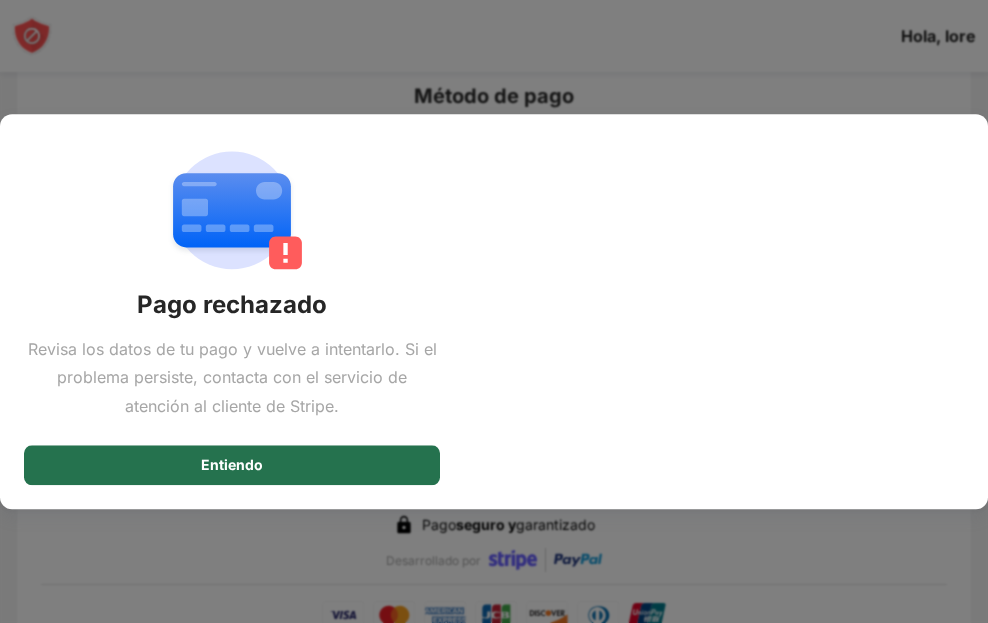 click on "Entiendo" at bounding box center (232, 465) 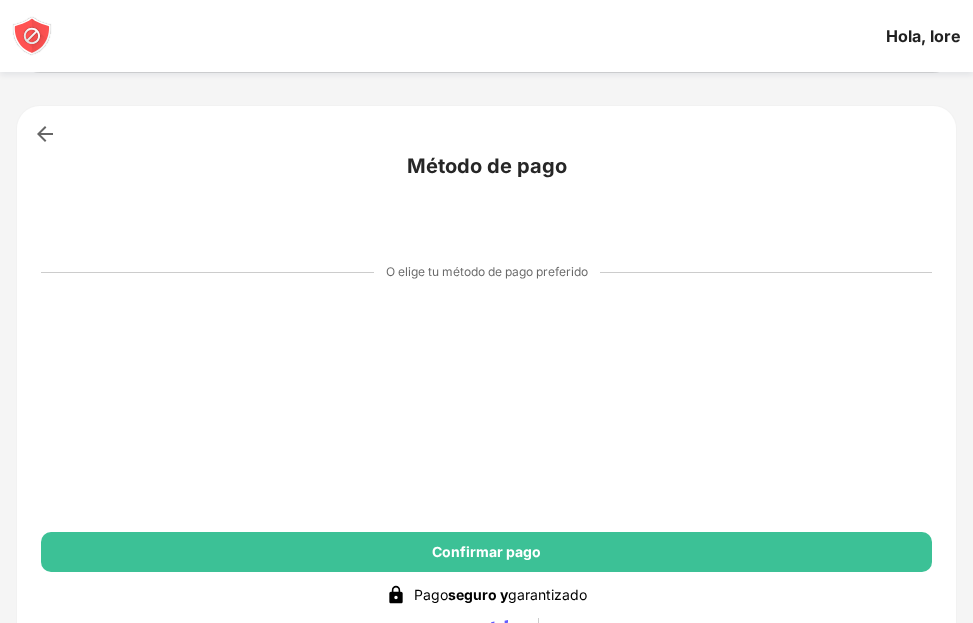 scroll, scrollTop: 200, scrollLeft: 0, axis: vertical 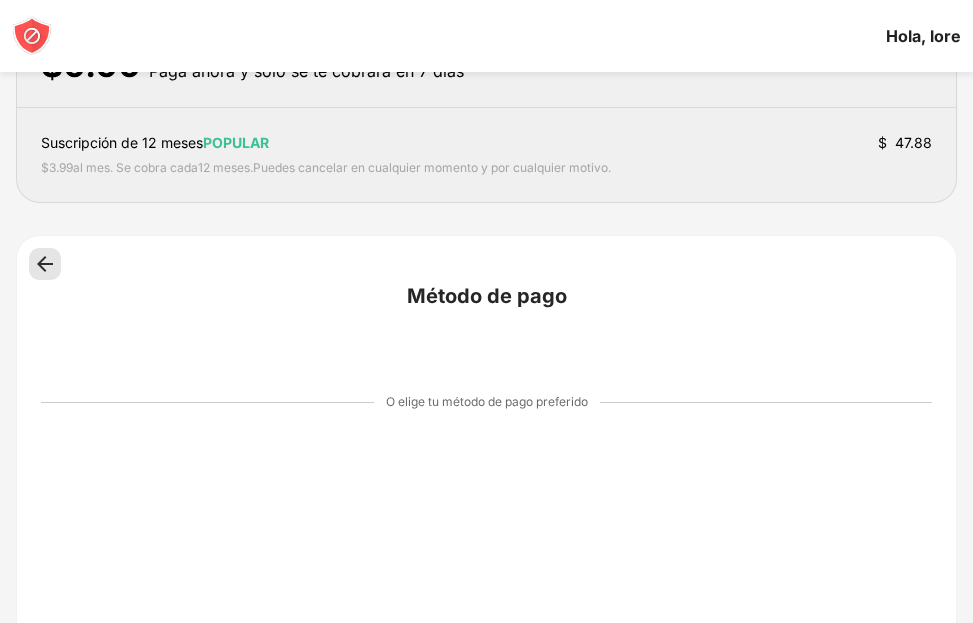 click at bounding box center [45, 264] 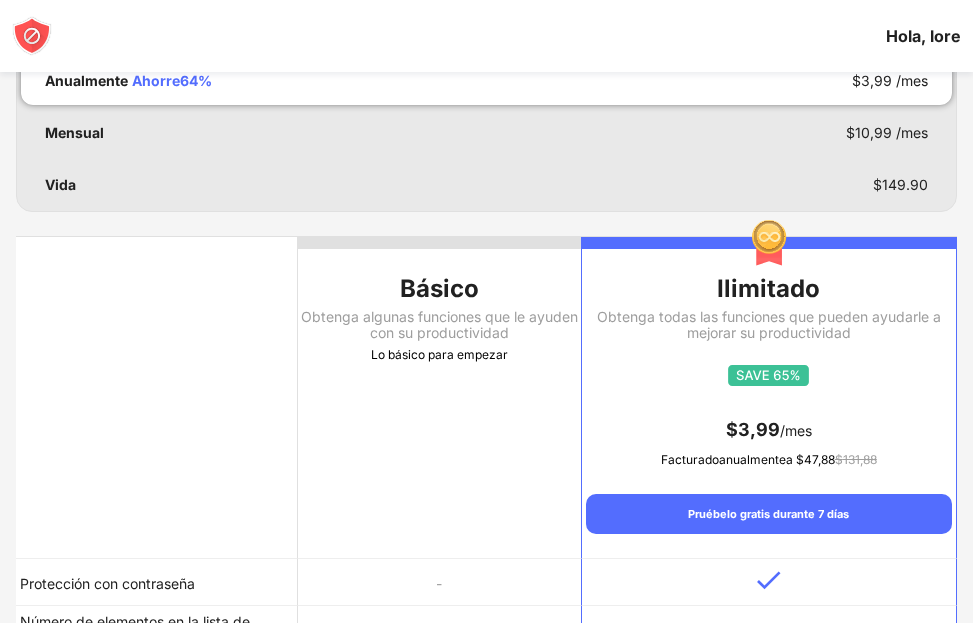 click on "Básico" at bounding box center [439, 288] 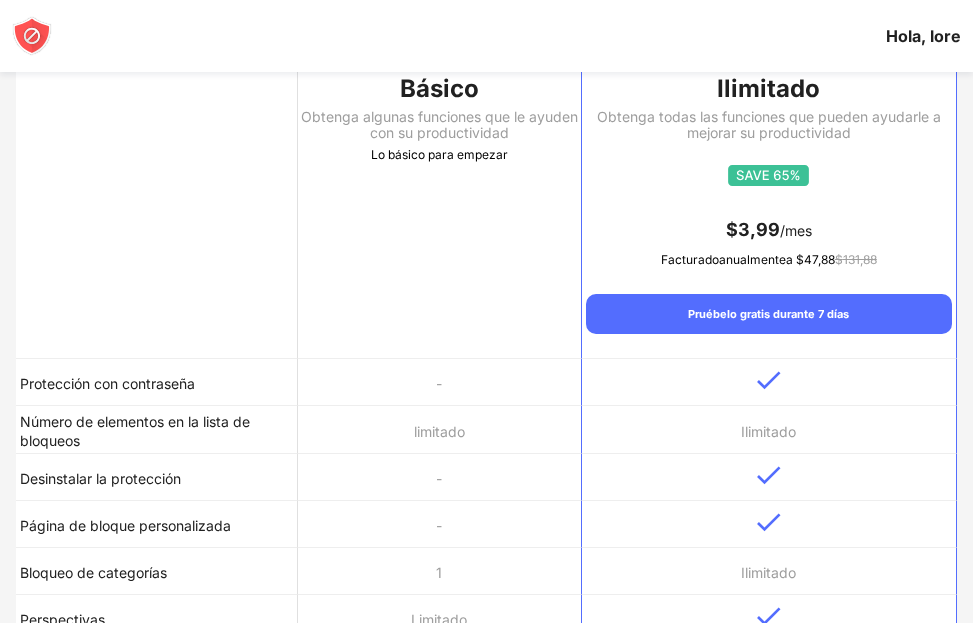 scroll, scrollTop: 800, scrollLeft: 0, axis: vertical 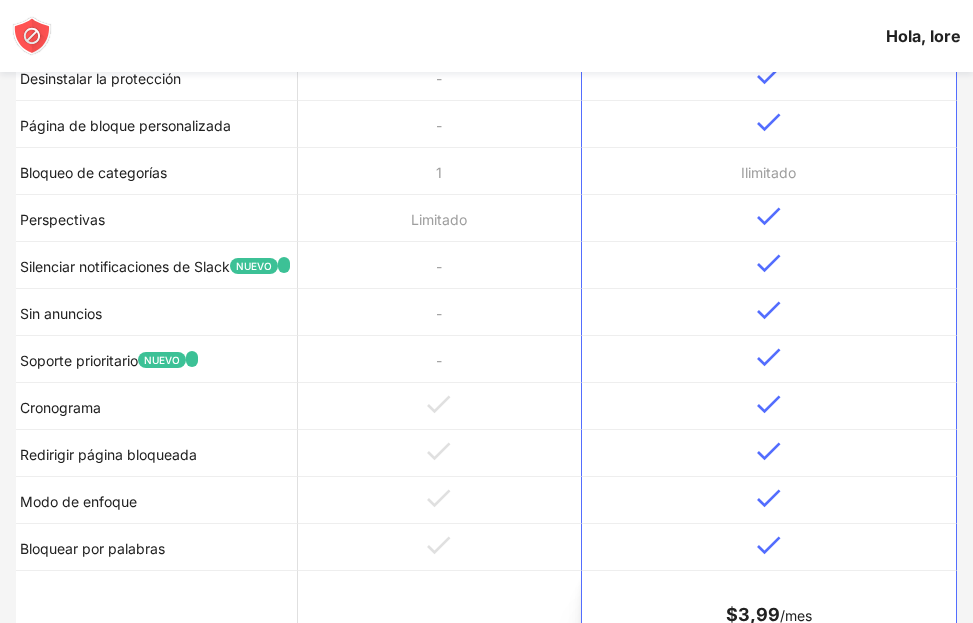 click on "Silenciar notificaciones de Slack  NUEVO" at bounding box center (157, 265) 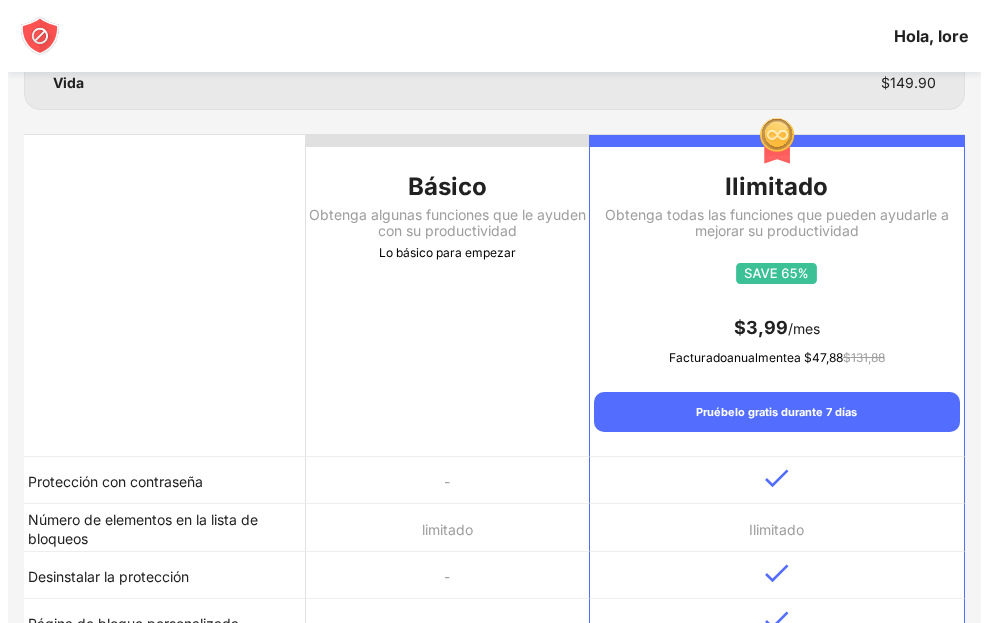 scroll, scrollTop: 0, scrollLeft: 0, axis: both 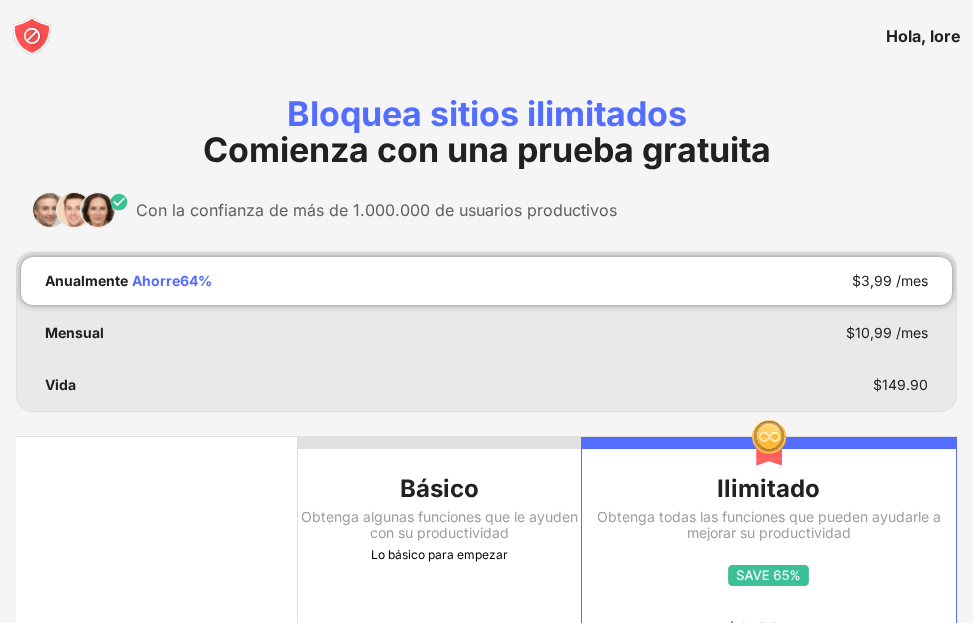 click on "Anualmente Ahorre  64  % $  3,99 /mes Mensual $  10,99 /mes Vida $  149.90" at bounding box center [486, 332] 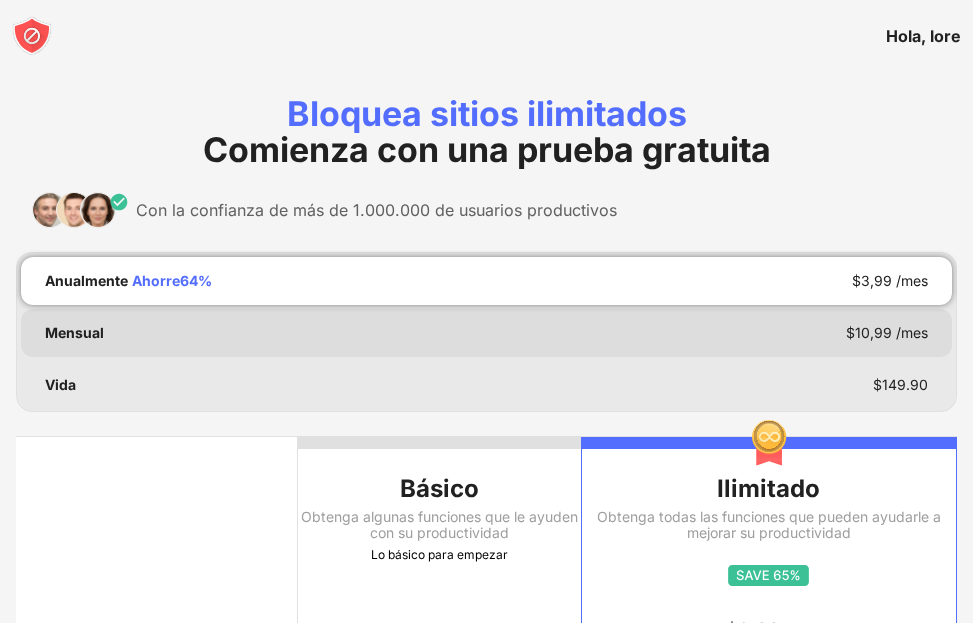 click on "Mensual $  10,99 /mes" at bounding box center (486, 333) 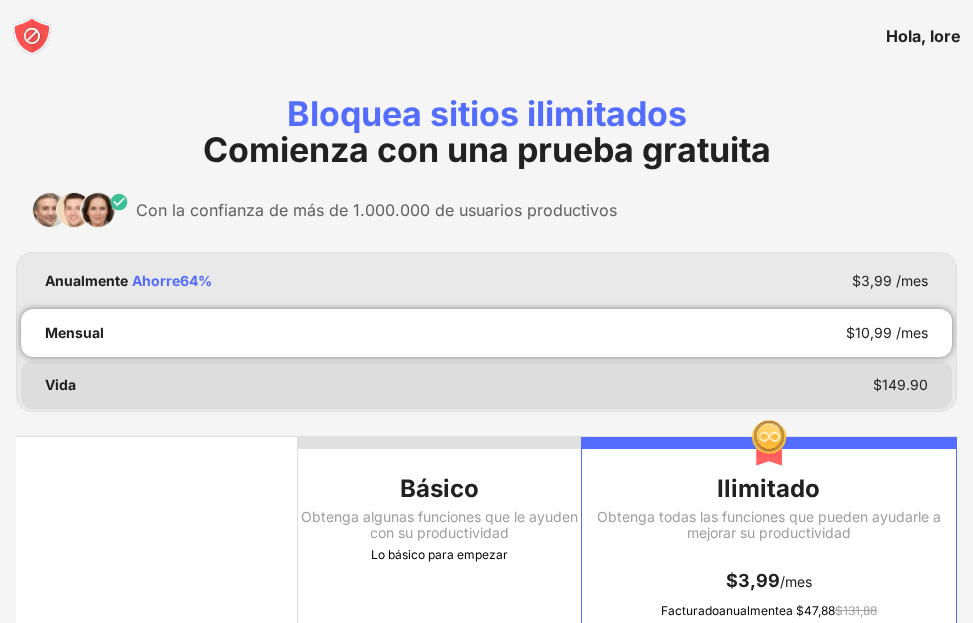 click on "Vida $  149.90" at bounding box center (486, 385) 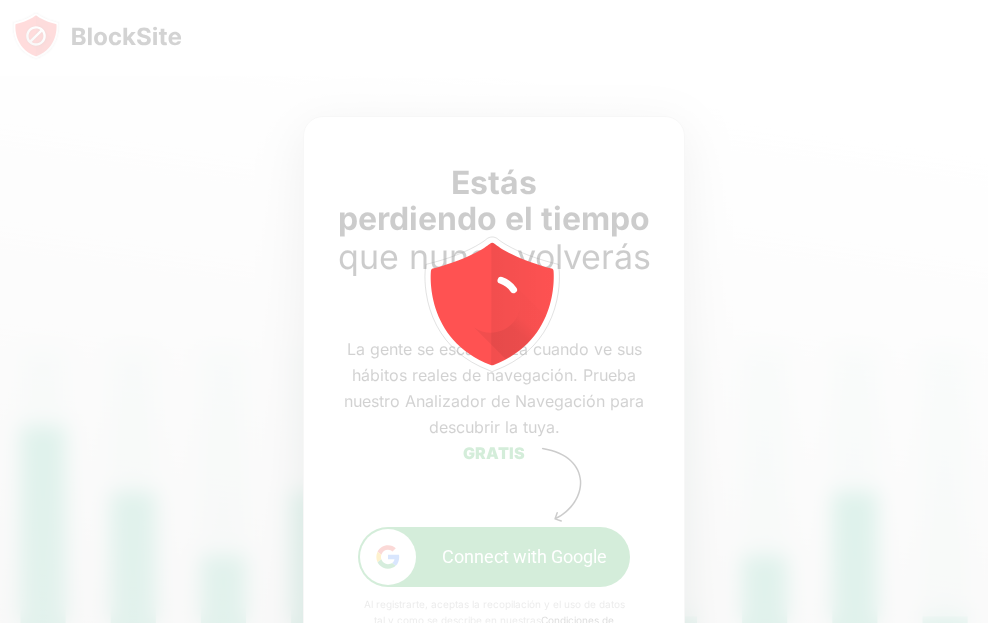 scroll, scrollTop: 0, scrollLeft: 0, axis: both 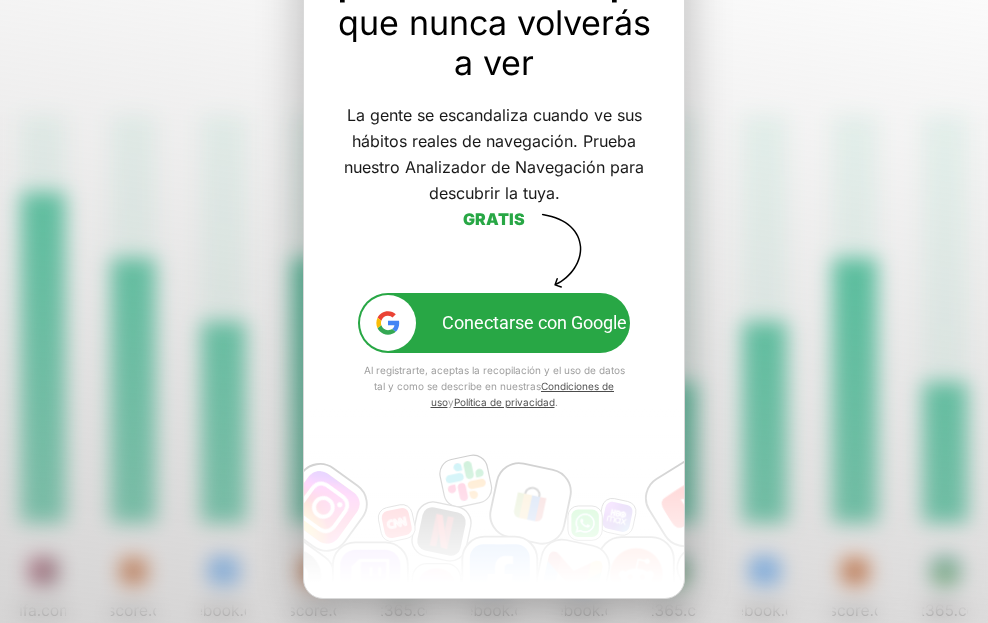 click on "Conectarse con Google" at bounding box center [534, 322] 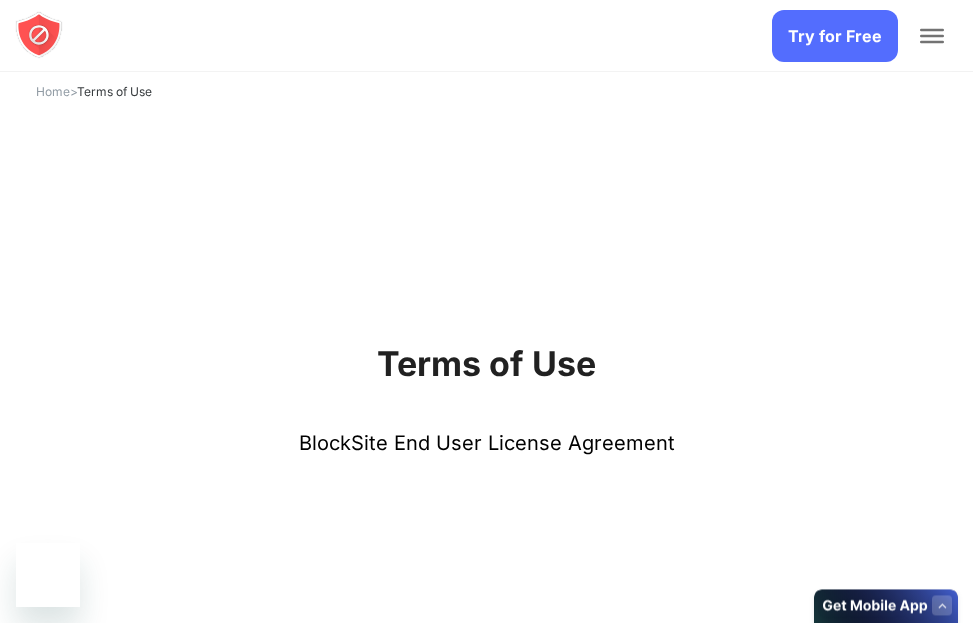 scroll, scrollTop: 100, scrollLeft: 0, axis: vertical 